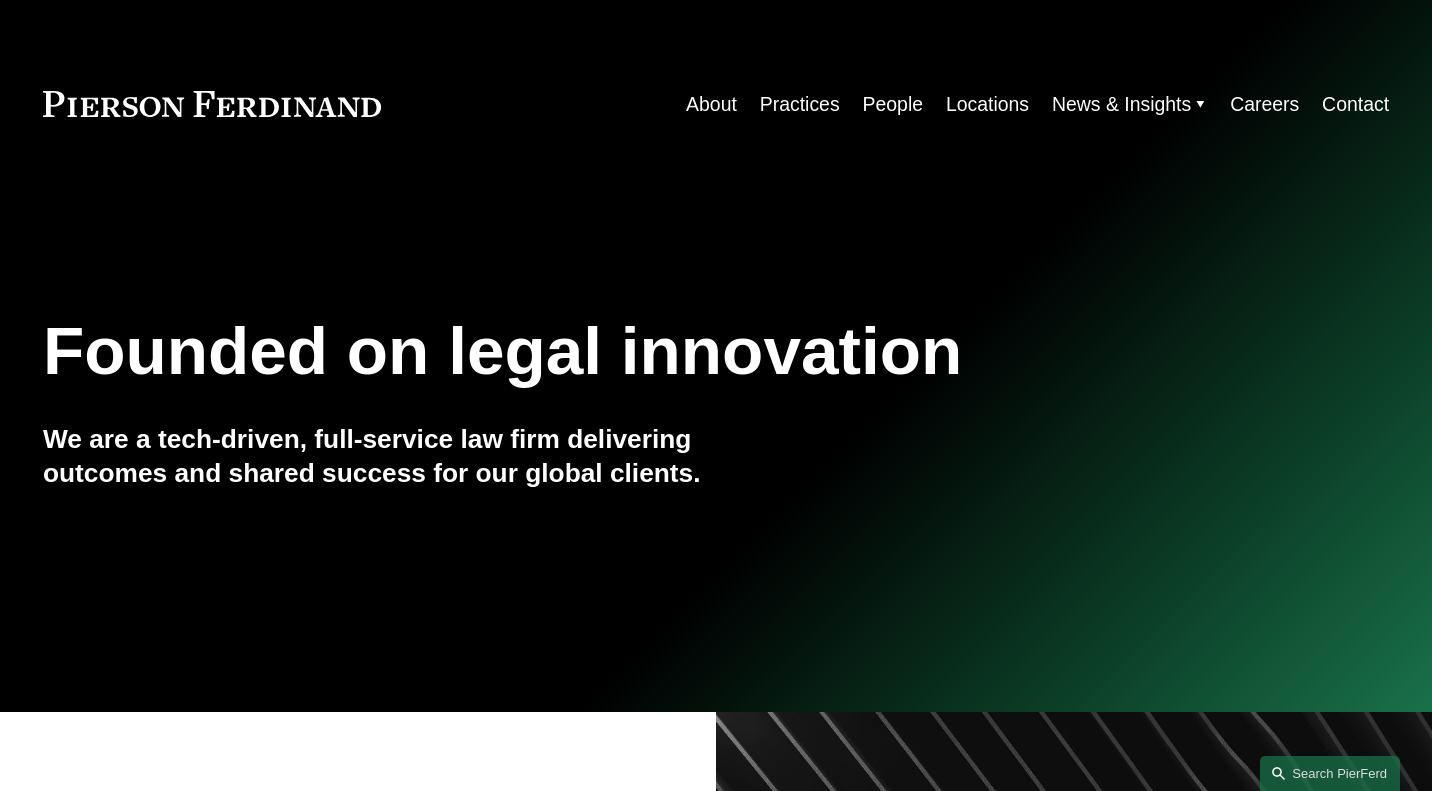 scroll, scrollTop: 0, scrollLeft: 0, axis: both 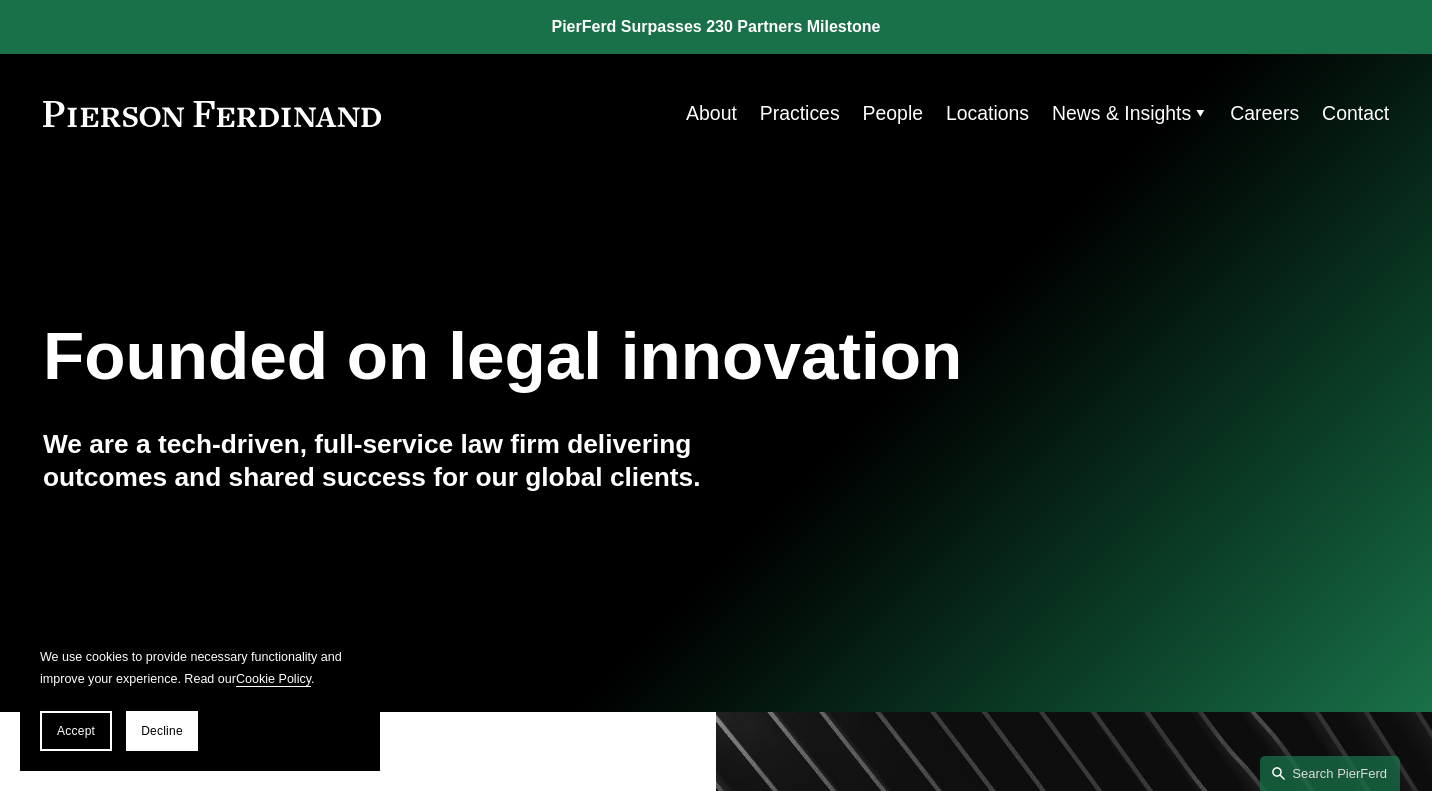 click on "People" at bounding box center [893, 113] 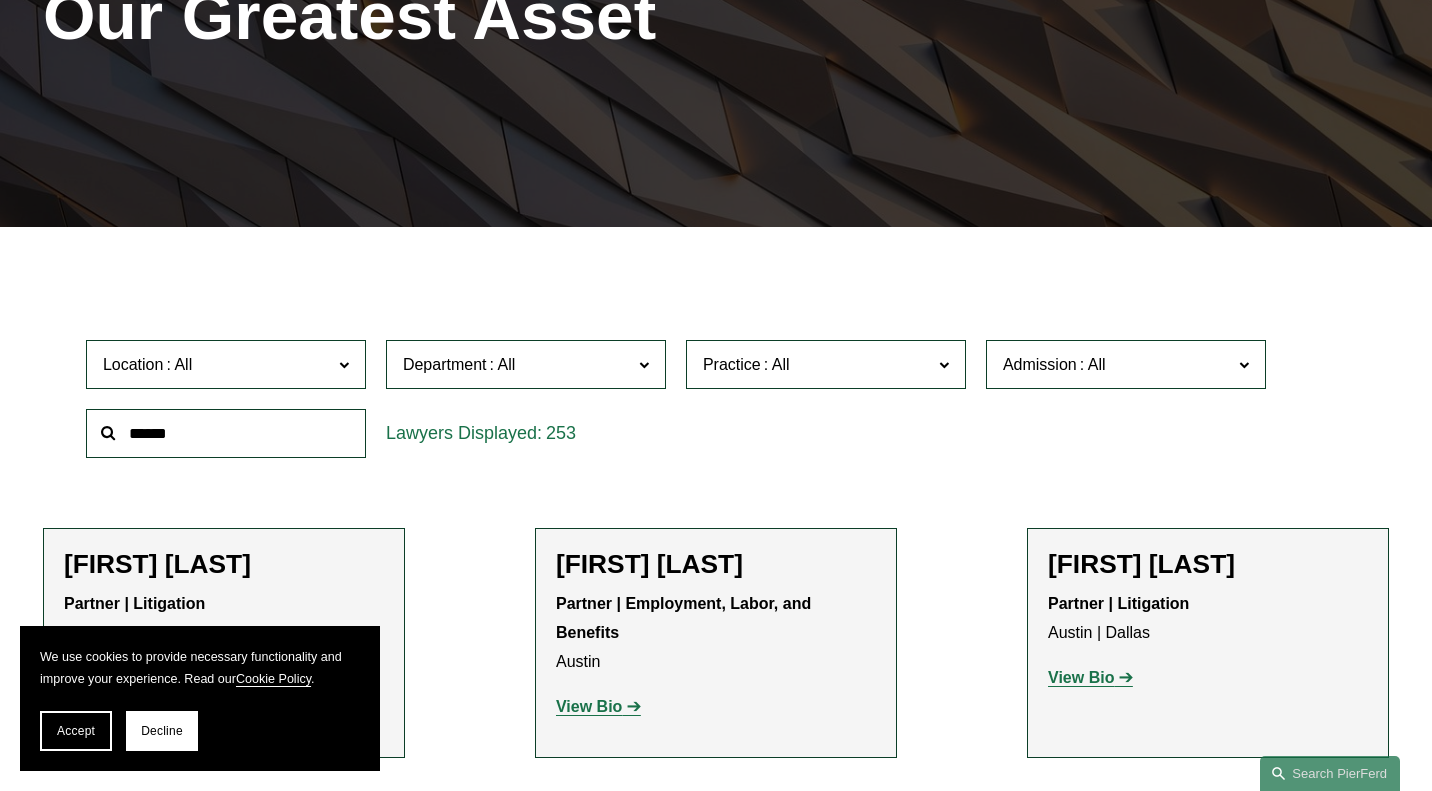 scroll, scrollTop: 331, scrollLeft: 0, axis: vertical 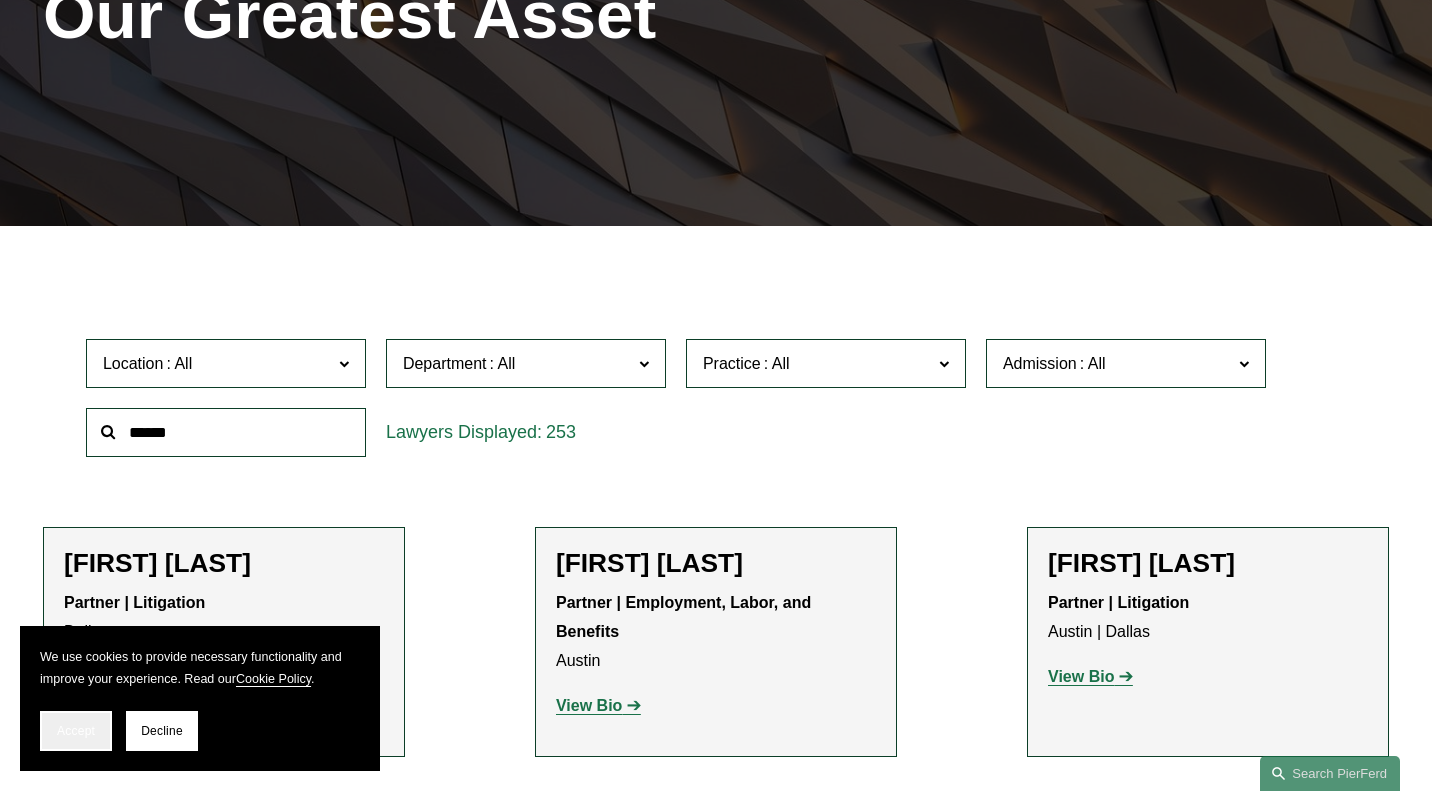 click on "Accept" at bounding box center [76, 731] 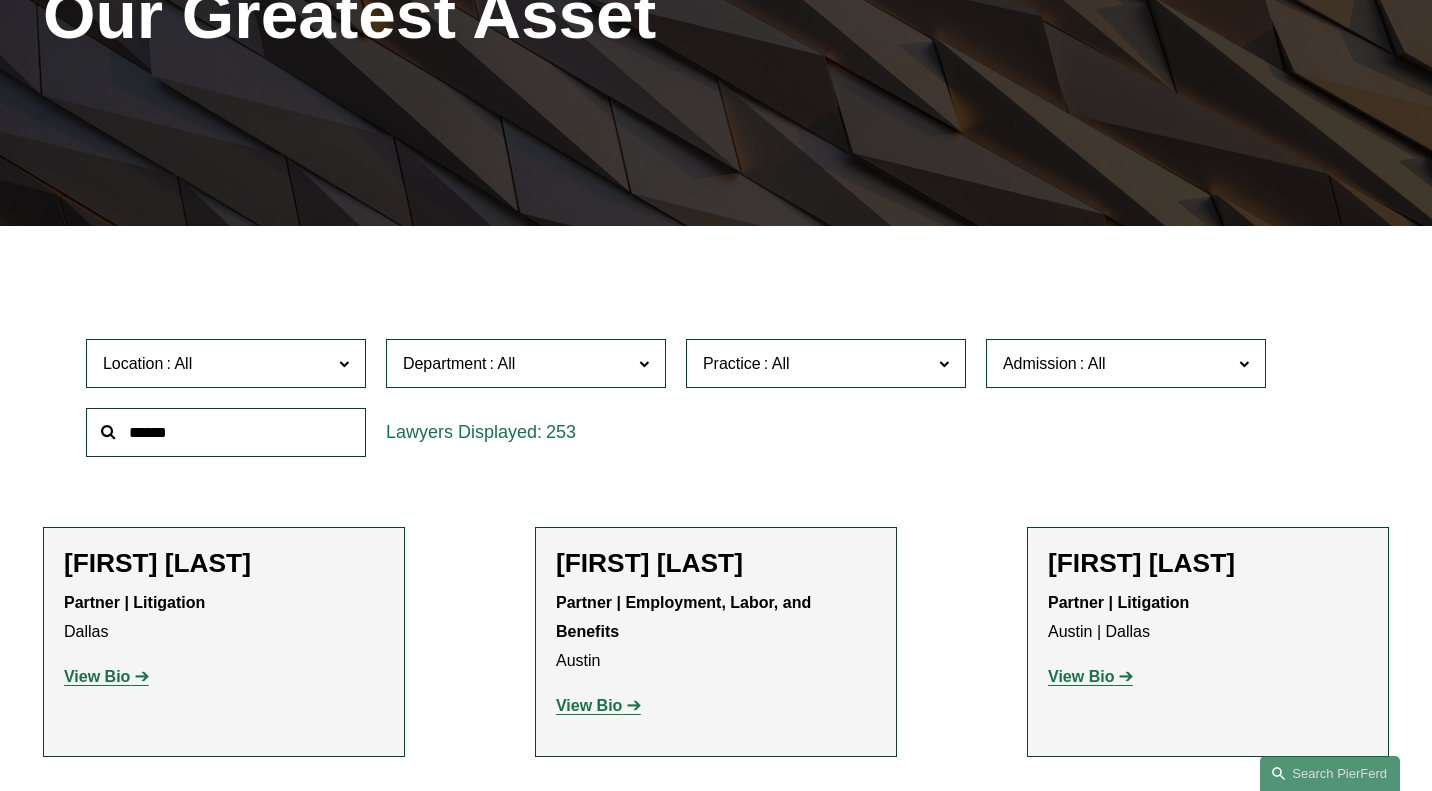 click on "Location" 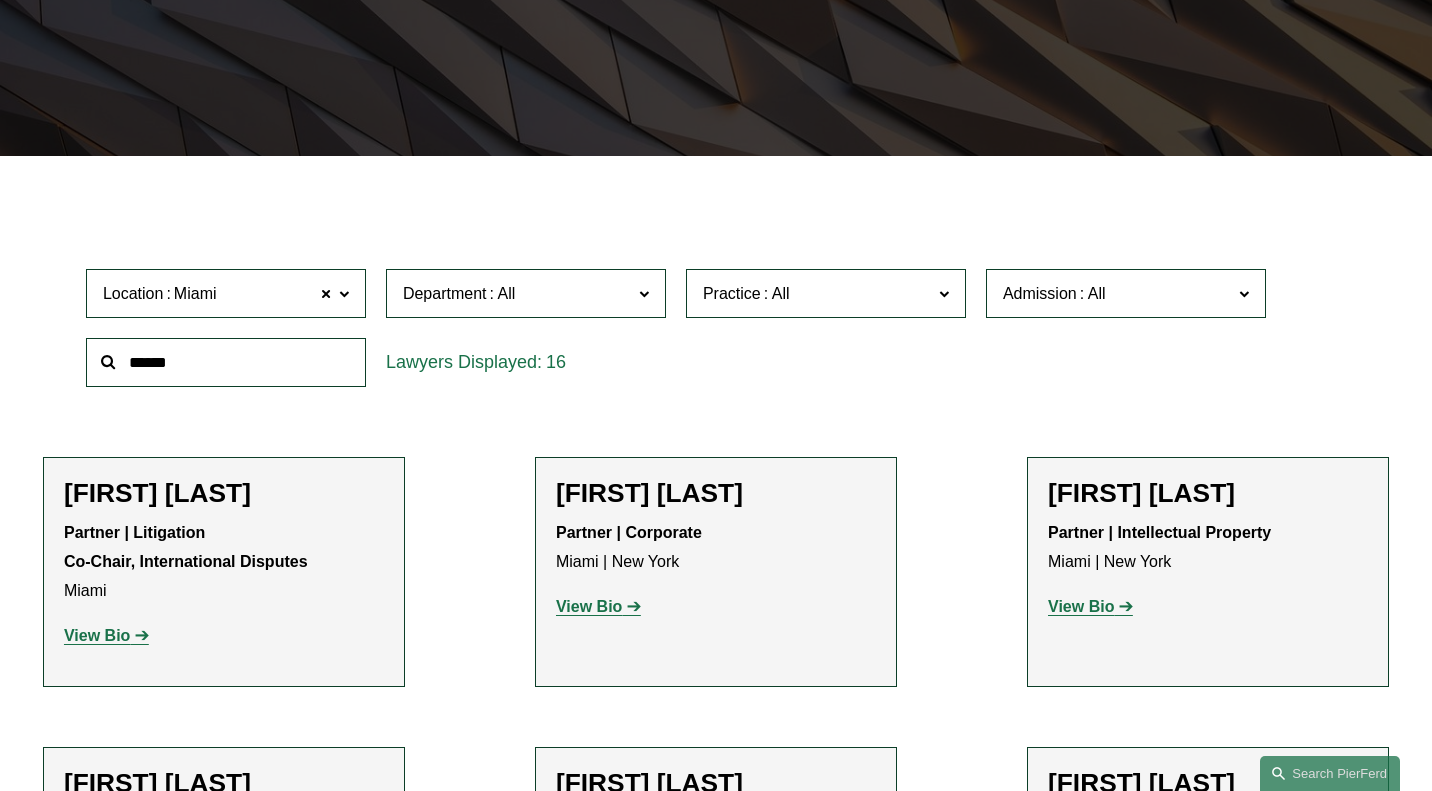 scroll, scrollTop: 409, scrollLeft: 0, axis: vertical 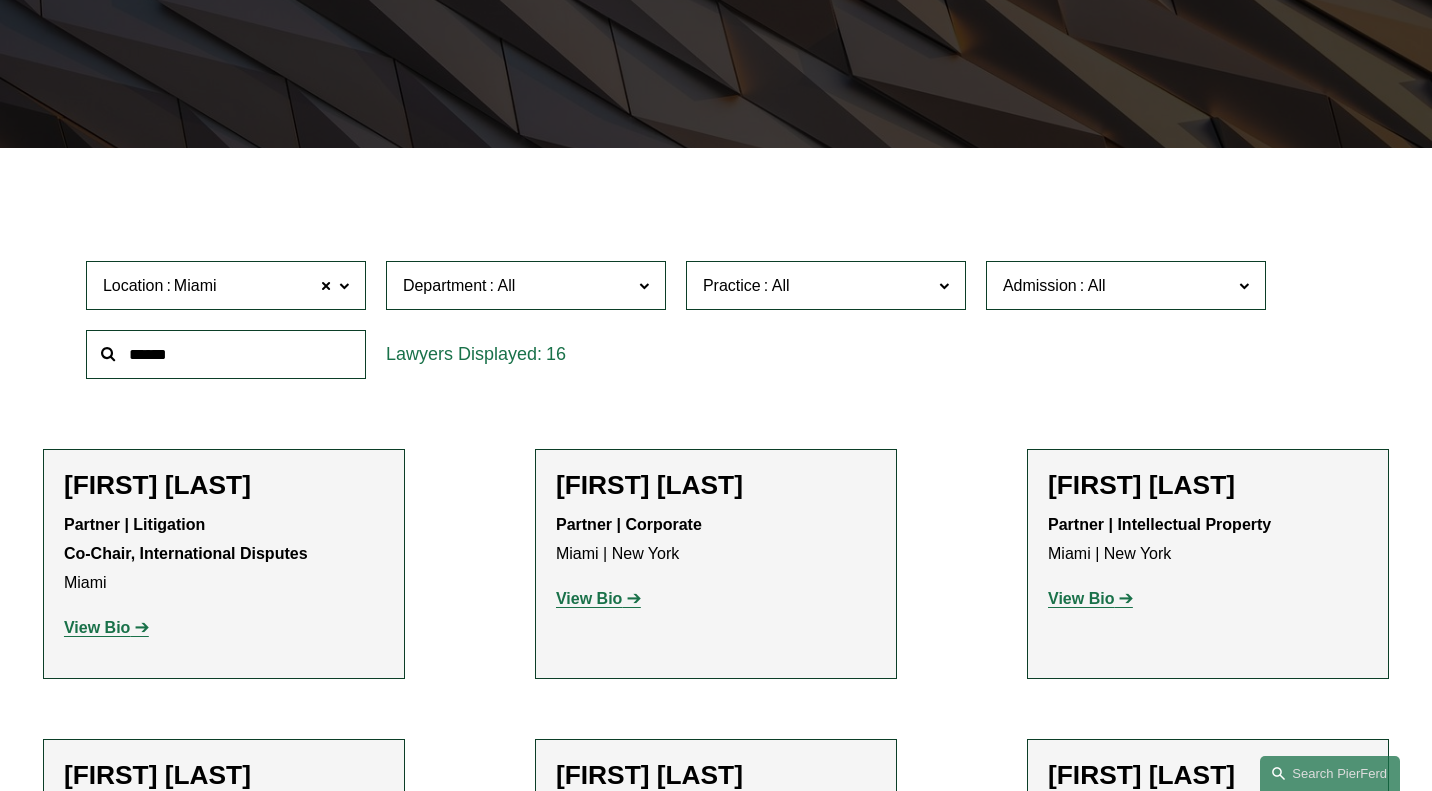 click on "Department" 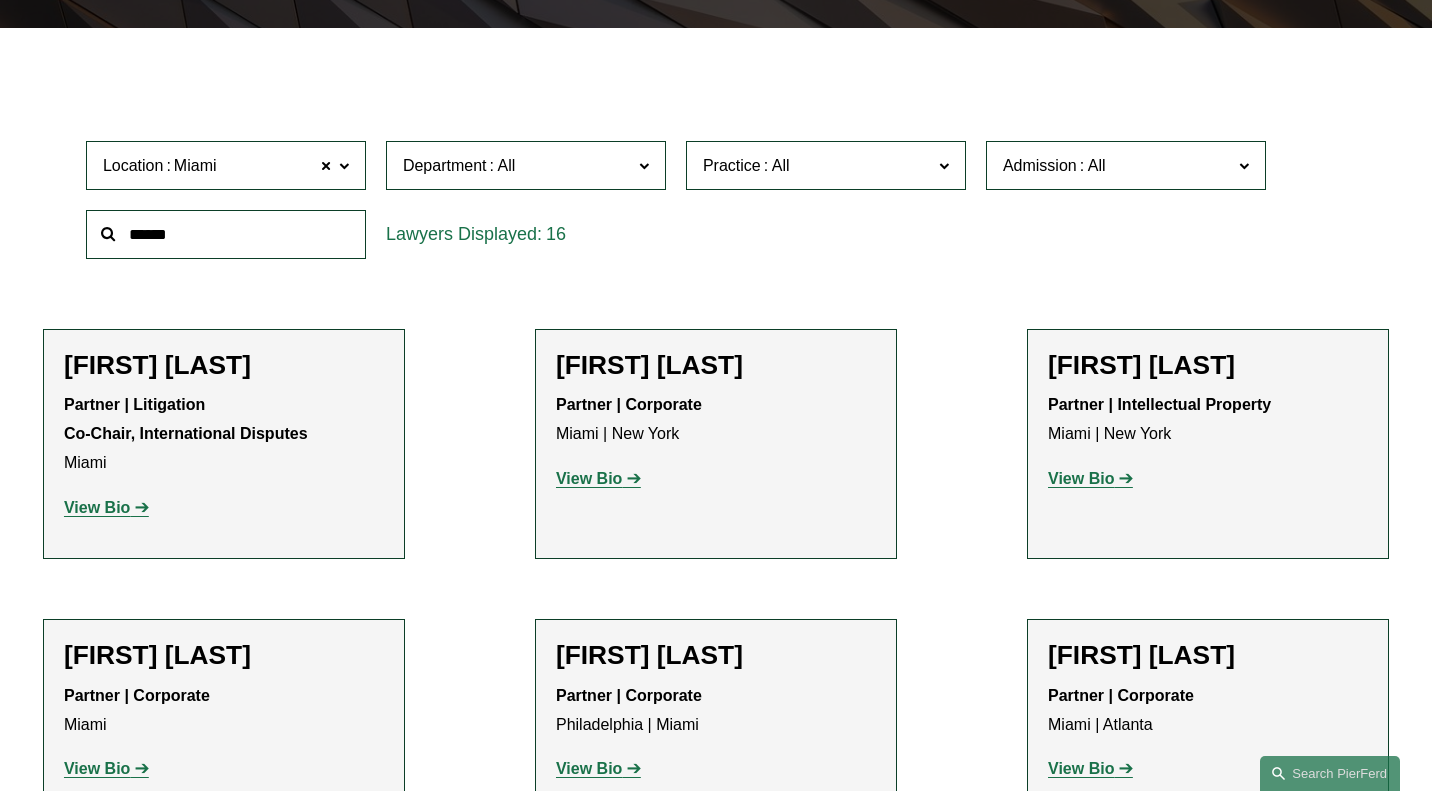 scroll, scrollTop: 532, scrollLeft: 0, axis: vertical 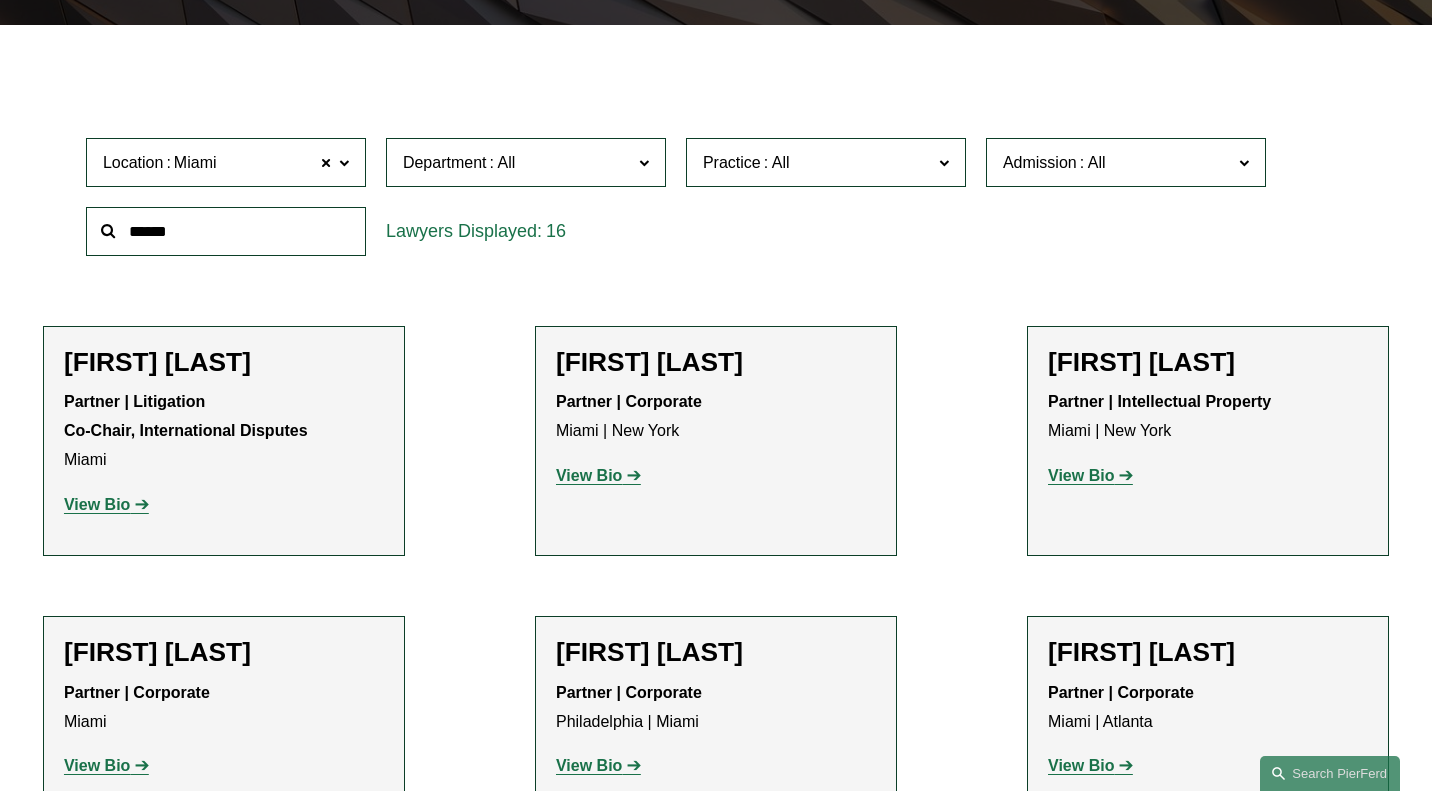 click on "Litigation" 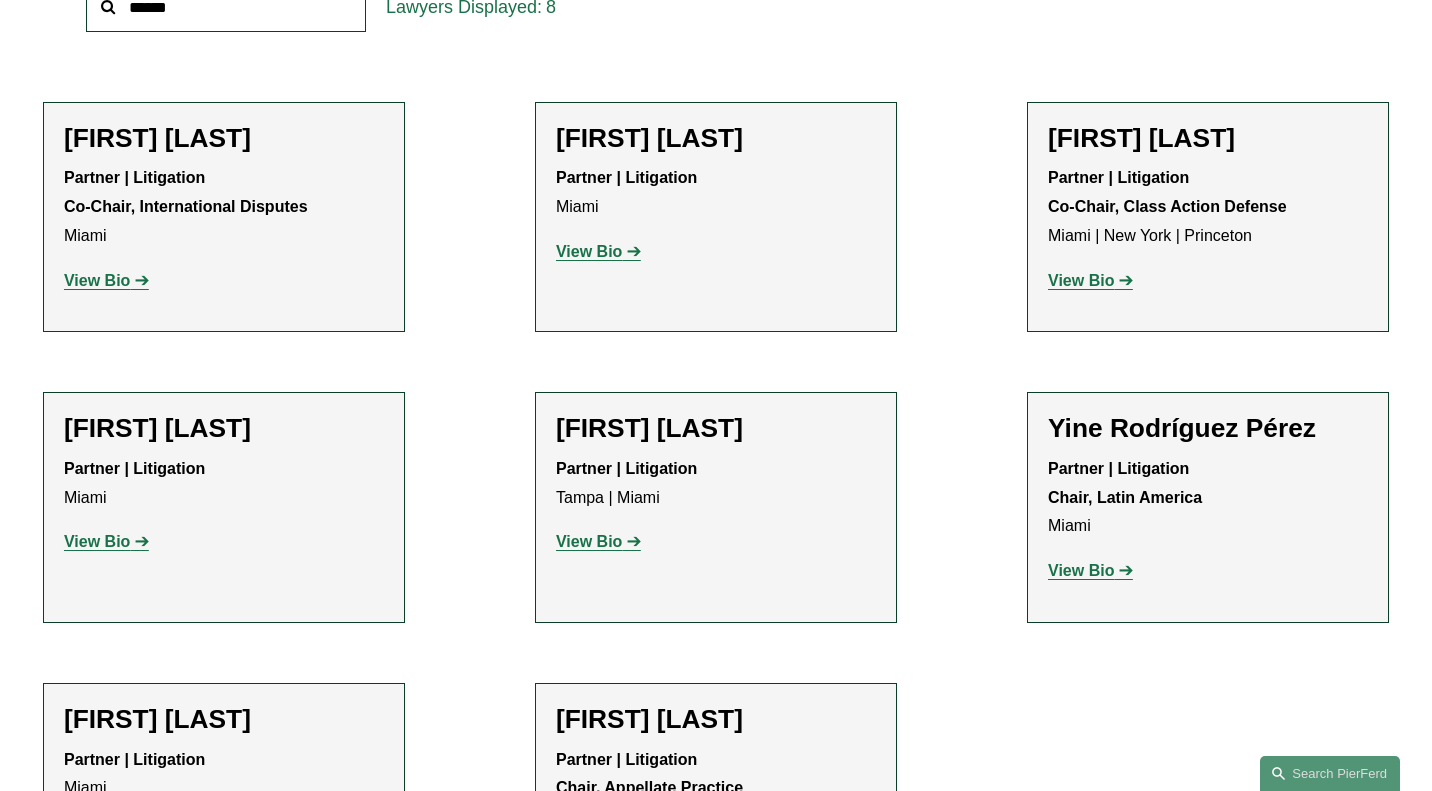 scroll, scrollTop: 749, scrollLeft: 0, axis: vertical 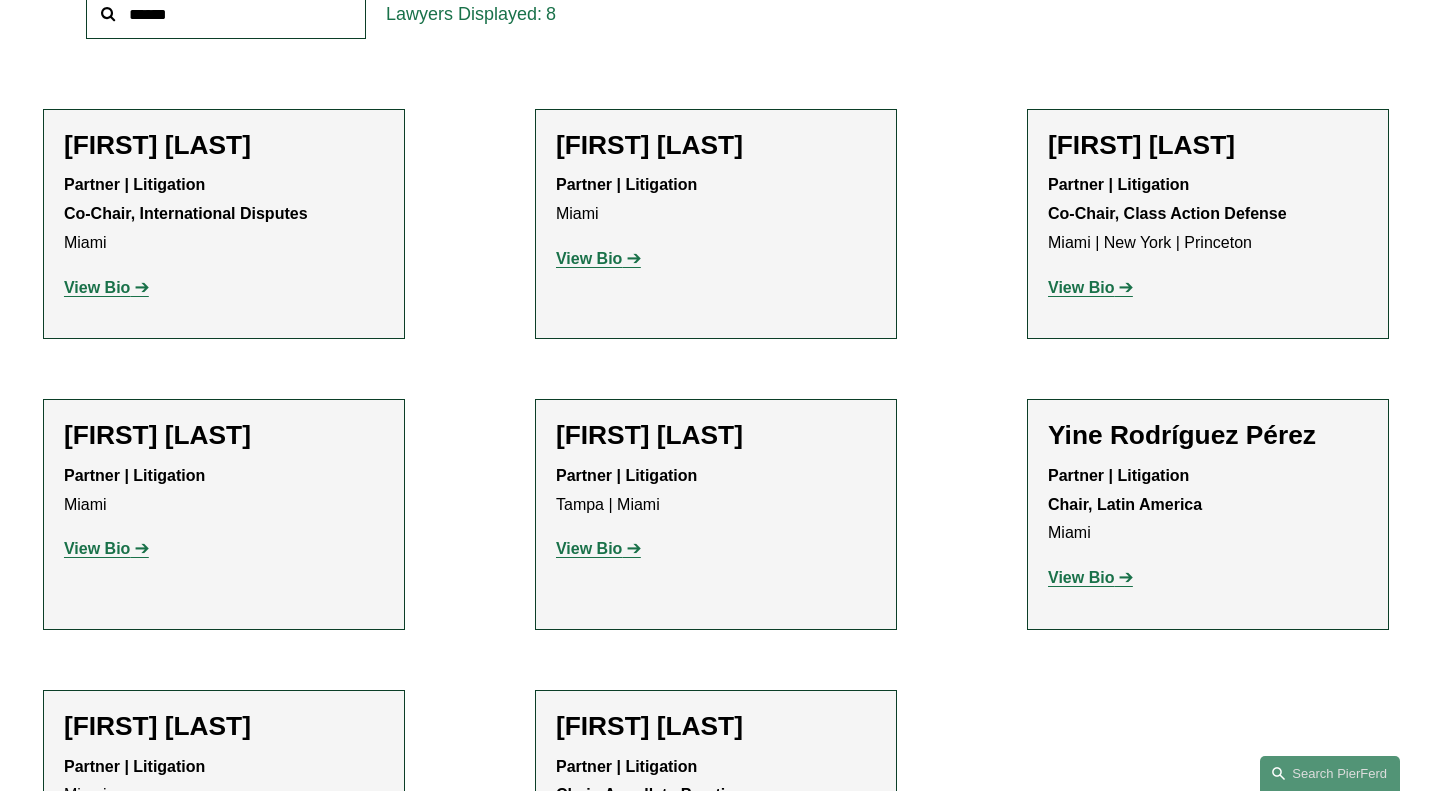 click on "View Bio" 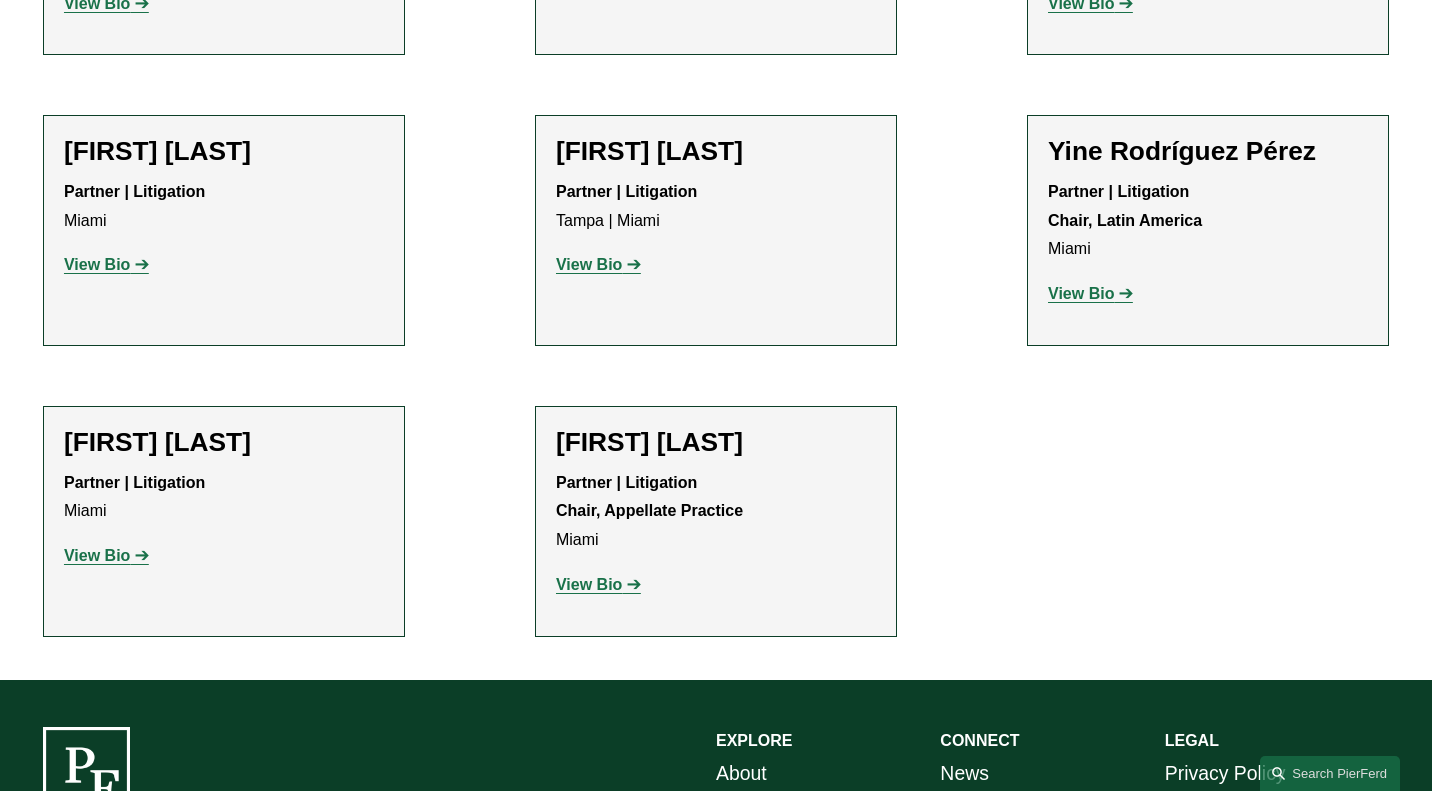 scroll, scrollTop: 1034, scrollLeft: 0, axis: vertical 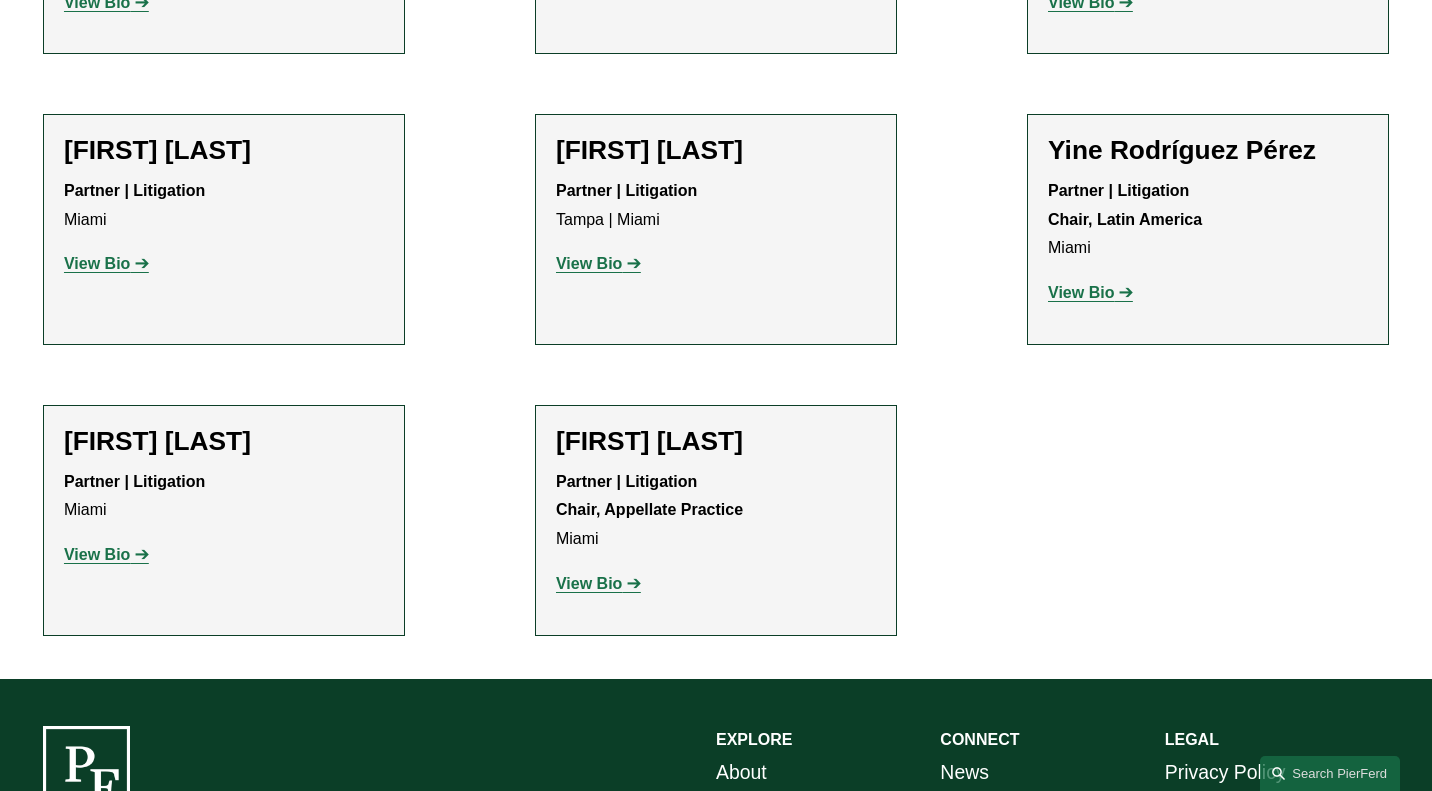 click on "View Bio" 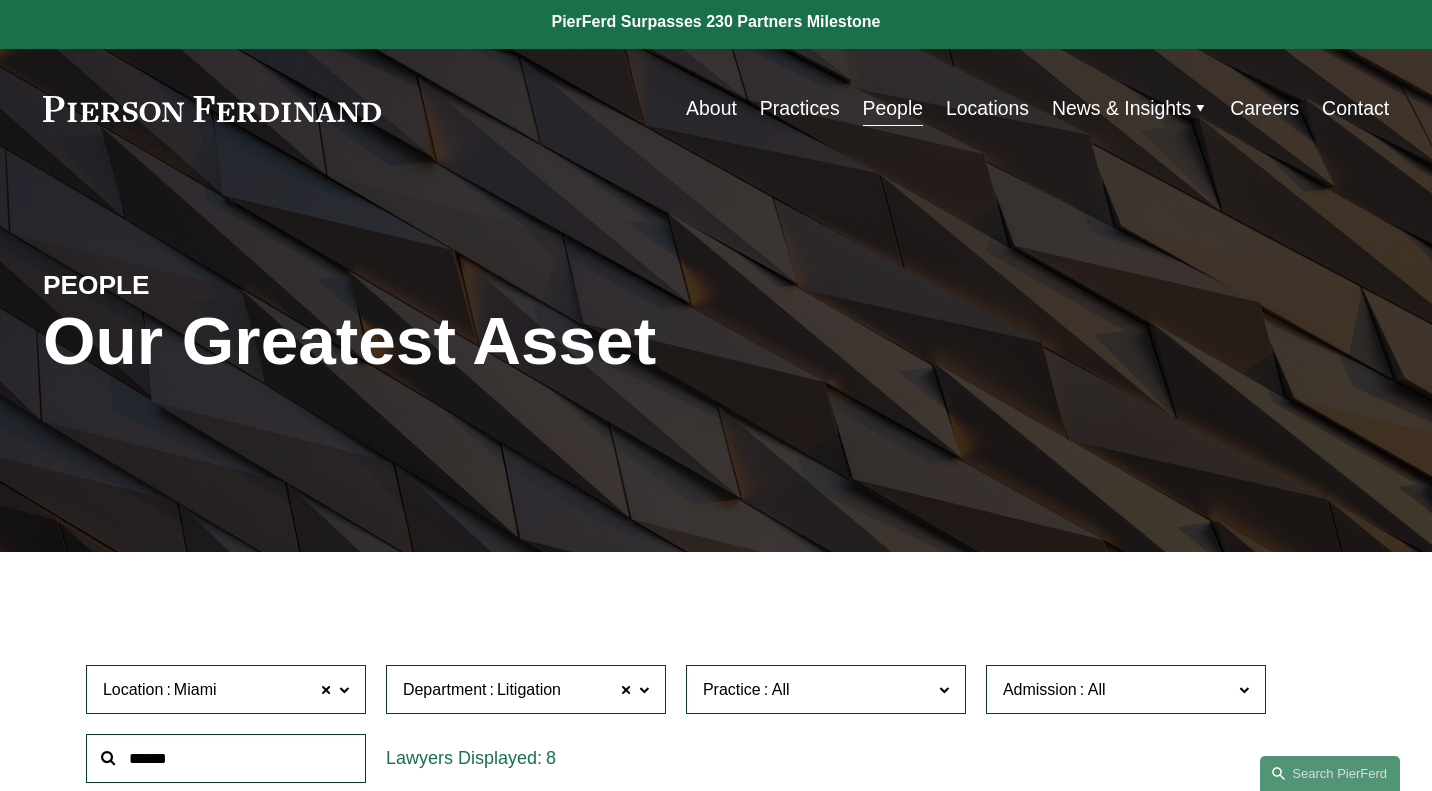 scroll, scrollTop: 0, scrollLeft: 0, axis: both 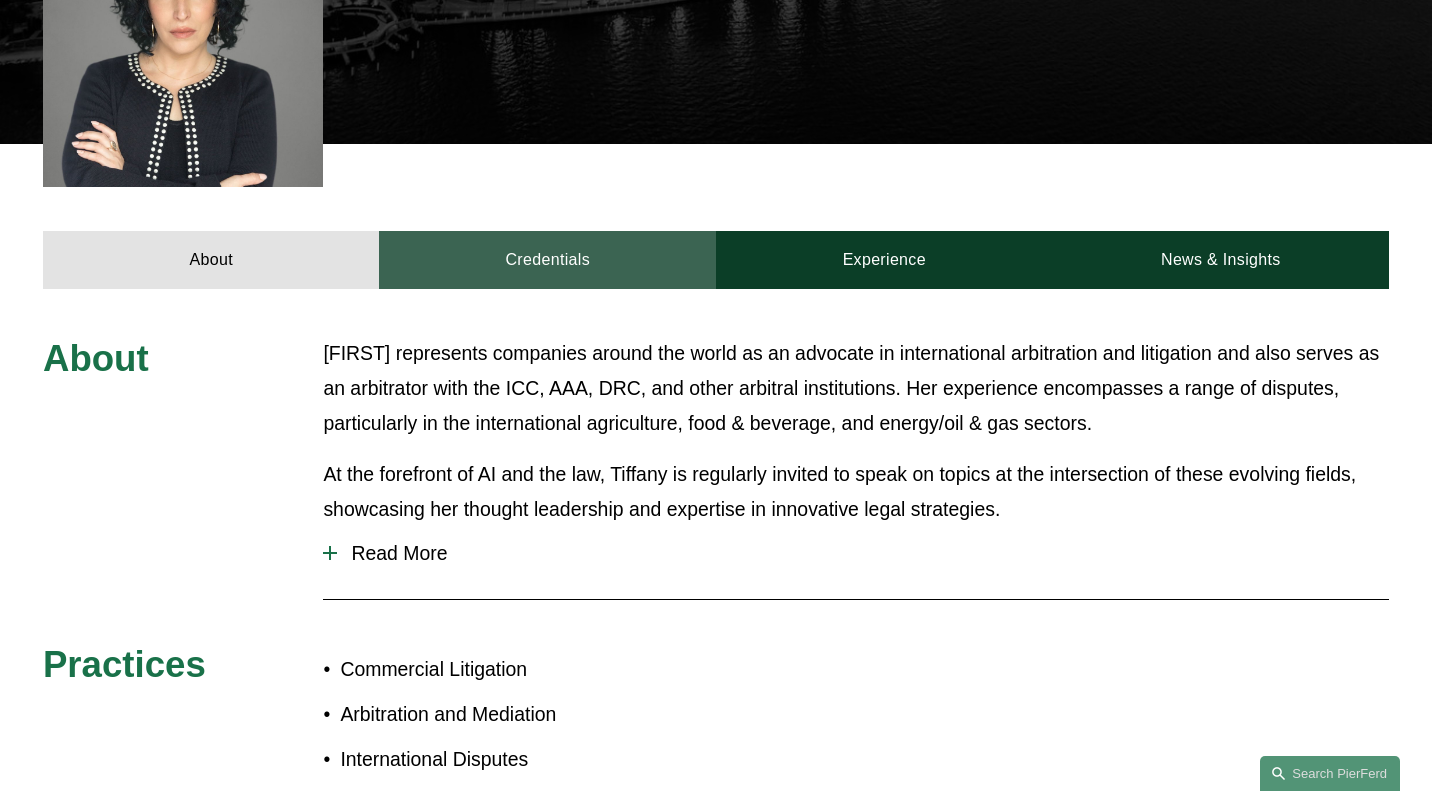 click on "Credentials" at bounding box center [547, 260] 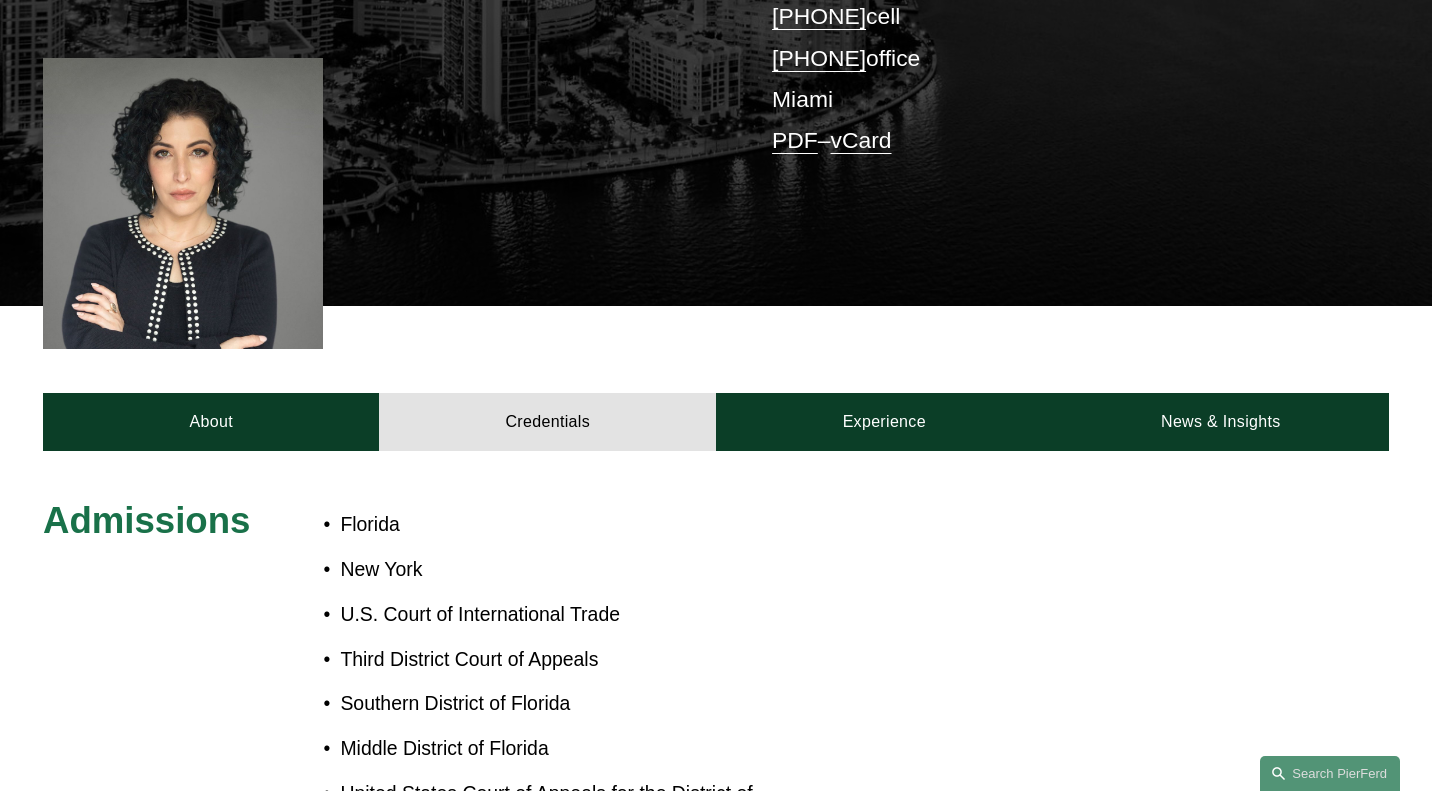 scroll, scrollTop: 492, scrollLeft: 0, axis: vertical 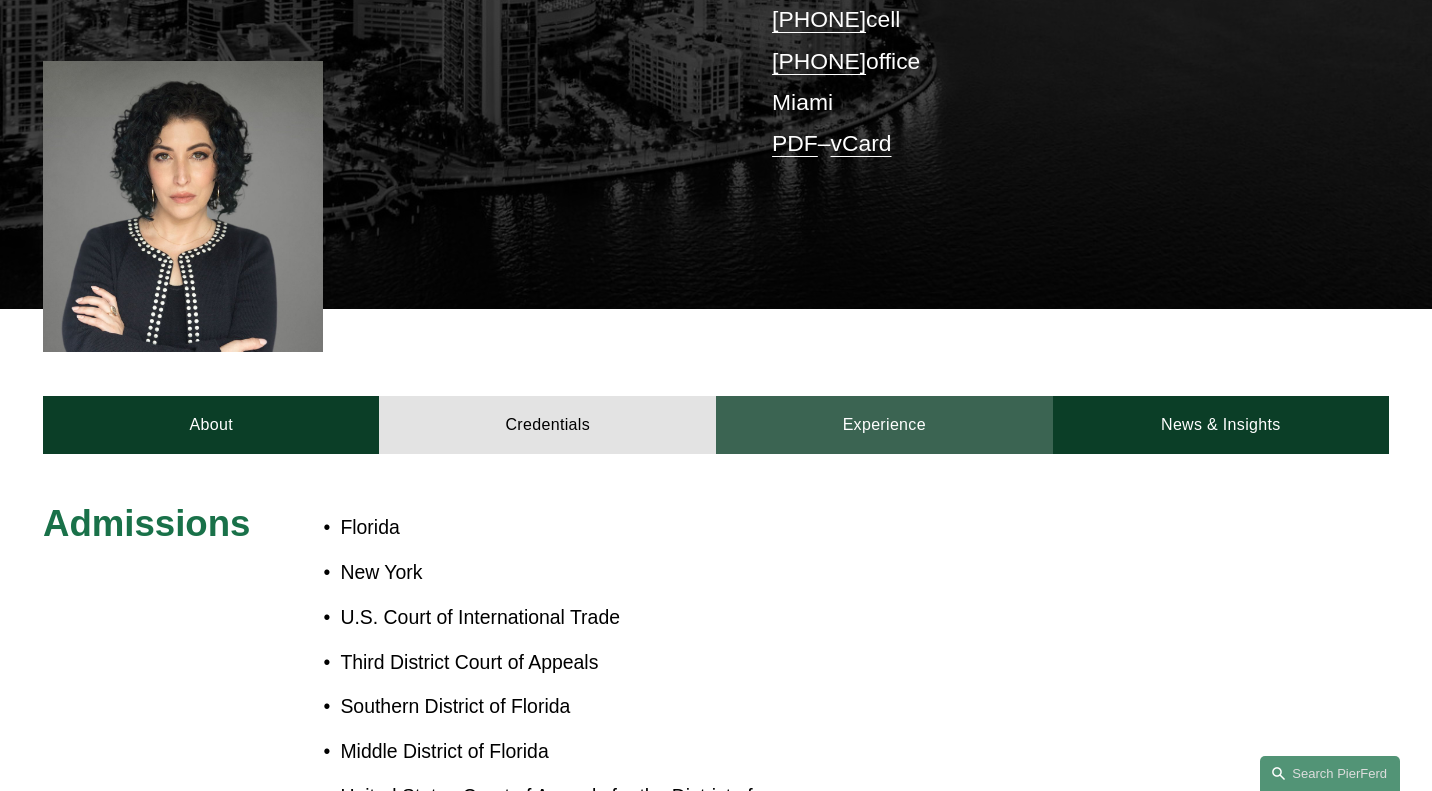 click on "Experience" at bounding box center [884, 425] 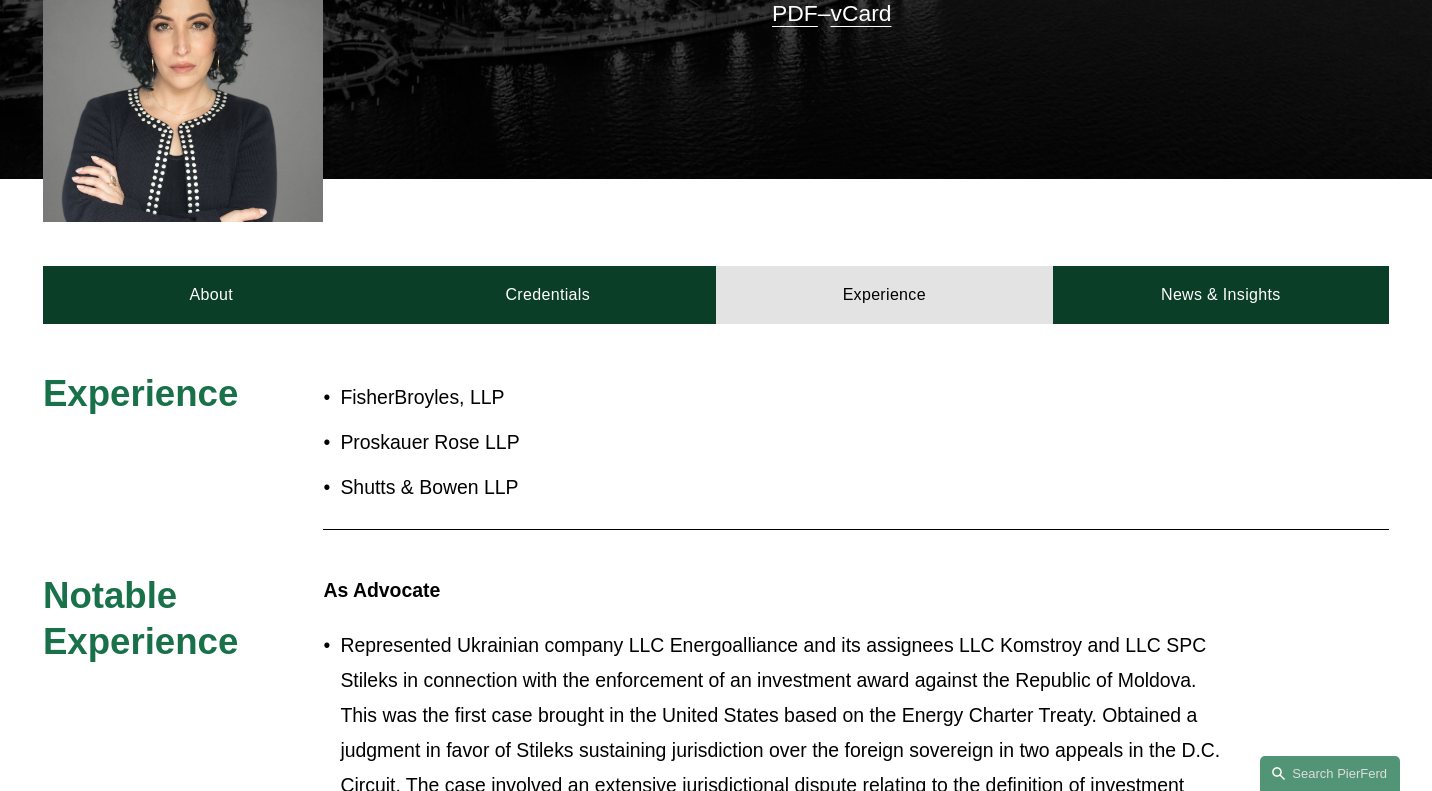 scroll, scrollTop: 623, scrollLeft: 0, axis: vertical 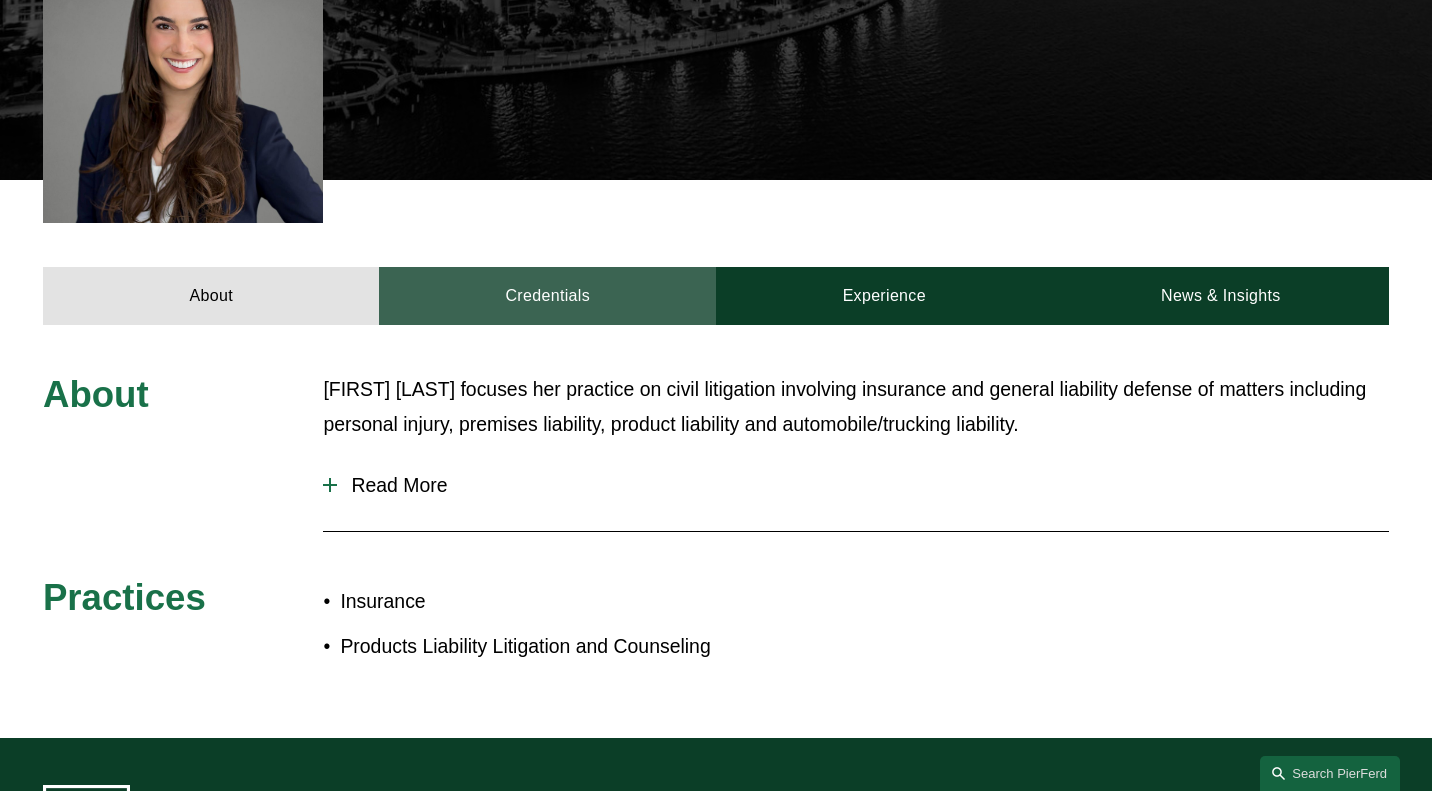 click on "Credentials" at bounding box center (547, 296) 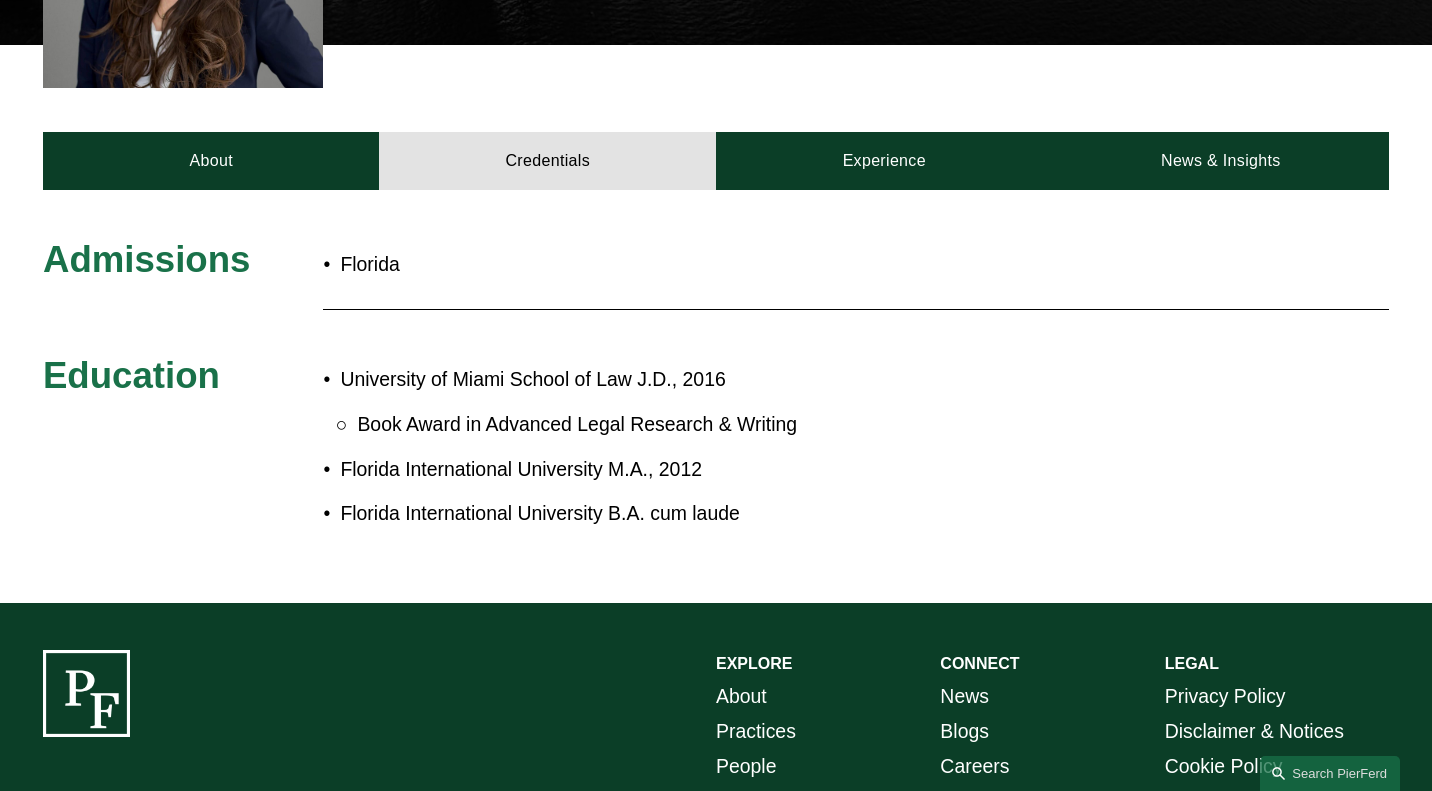 scroll, scrollTop: 727, scrollLeft: 0, axis: vertical 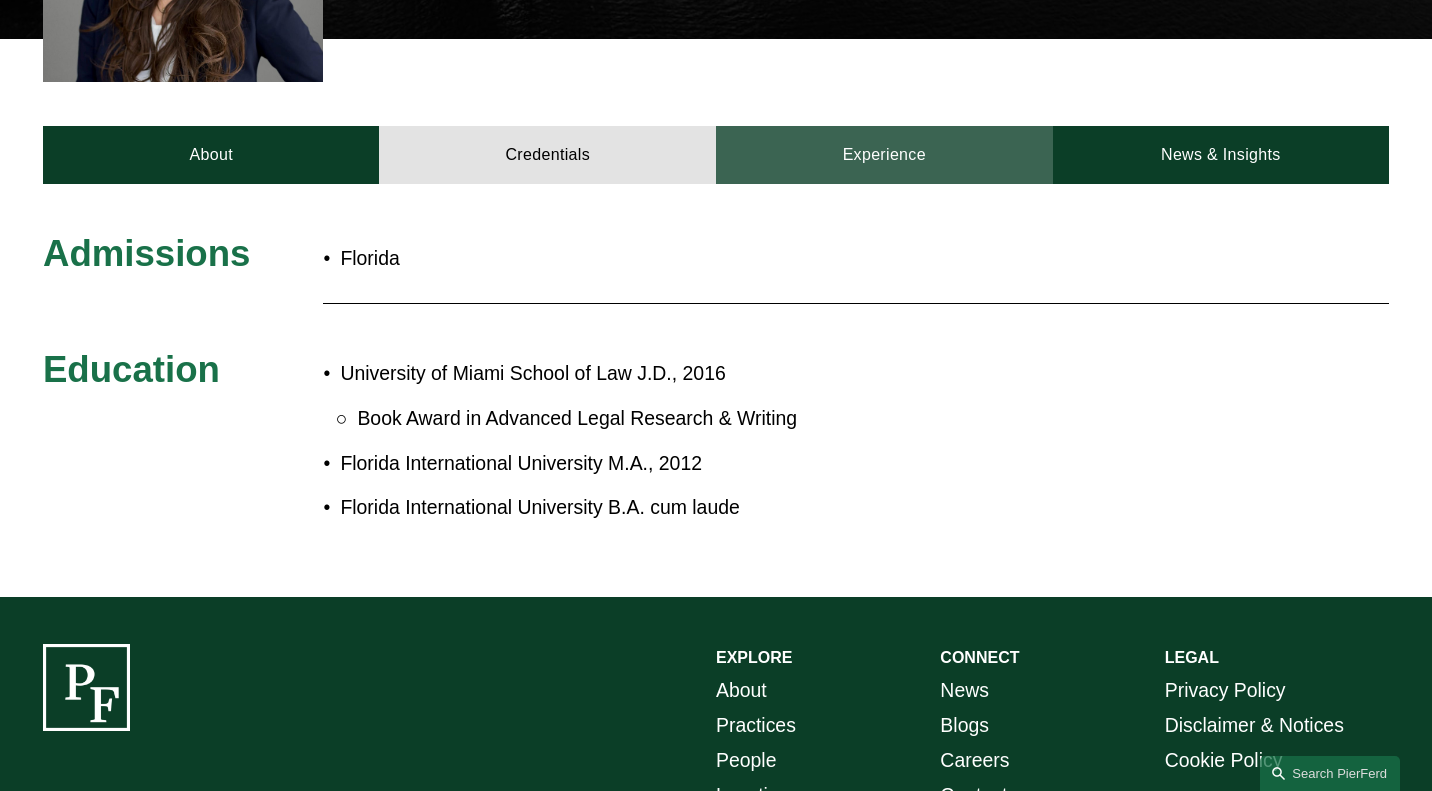 click on "Experience" at bounding box center [884, 155] 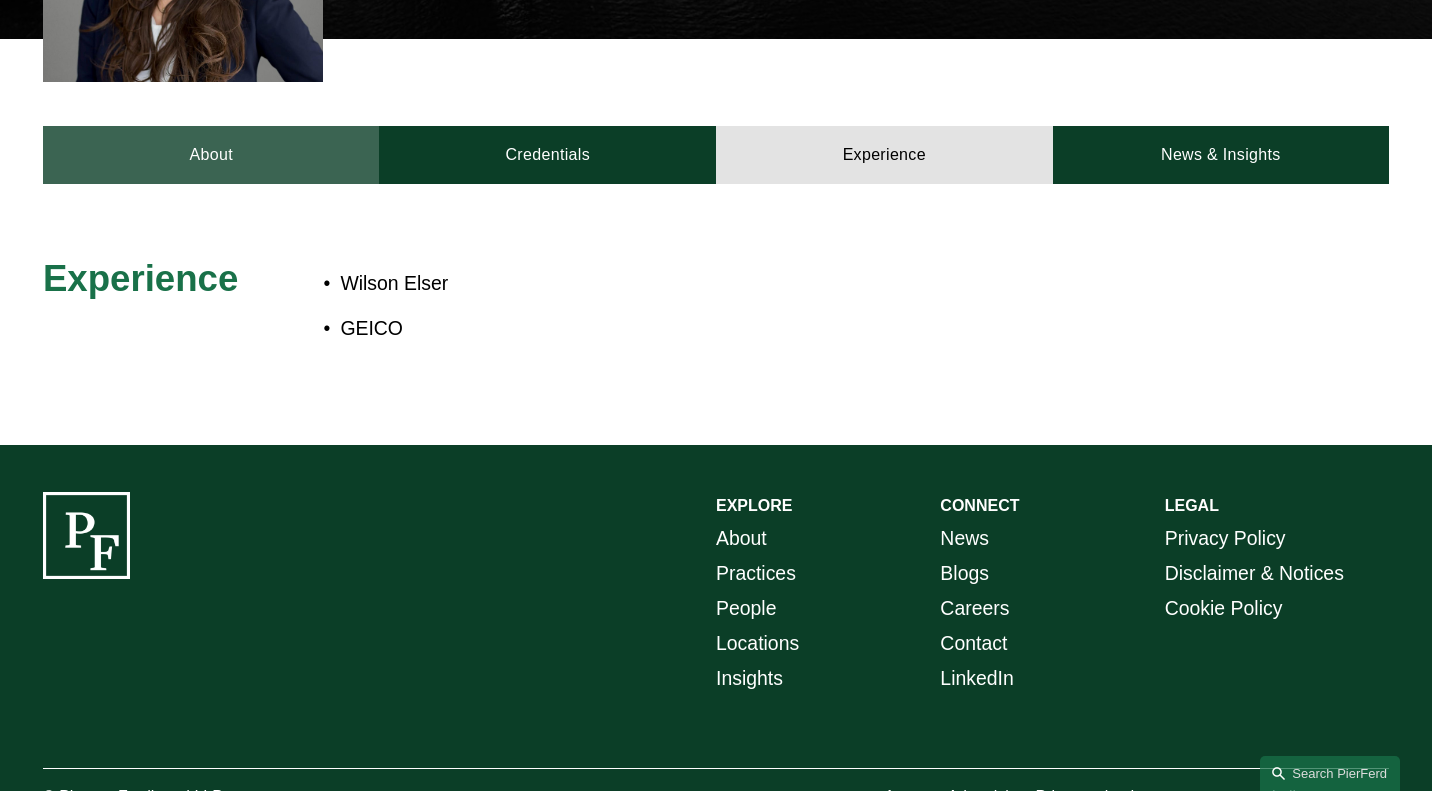 click on "About" at bounding box center (211, 155) 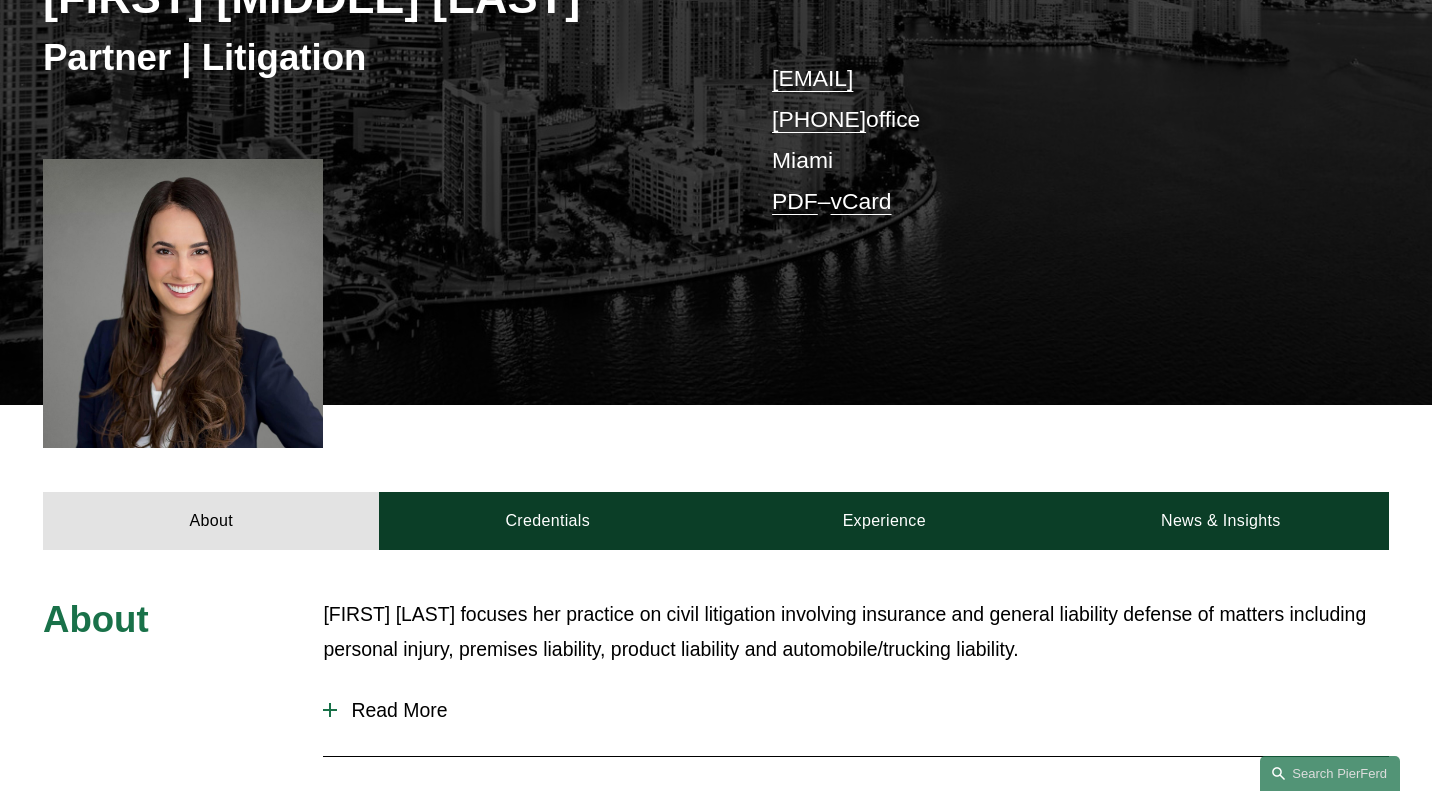 scroll, scrollTop: 338, scrollLeft: 0, axis: vertical 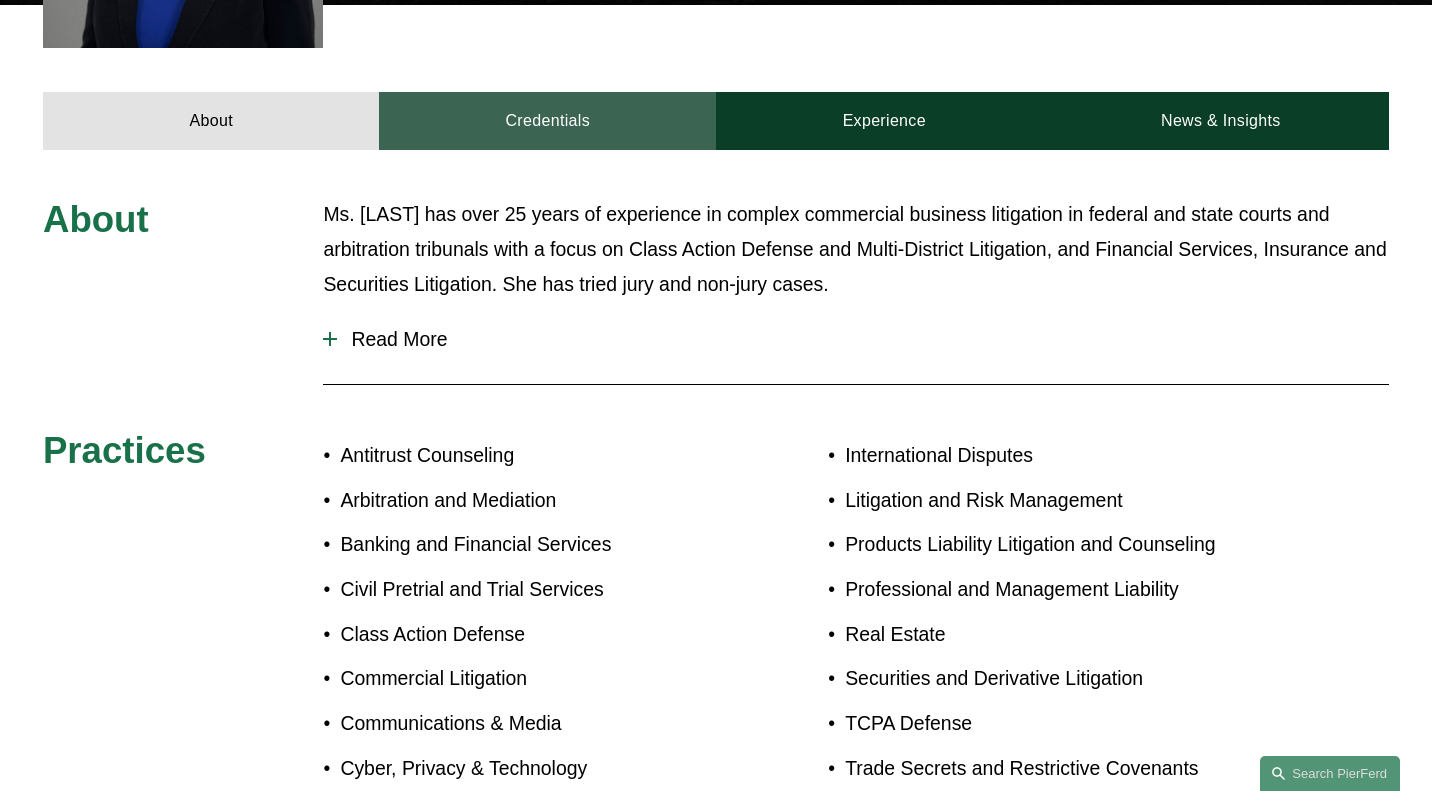 click on "Credentials" at bounding box center (547, 121) 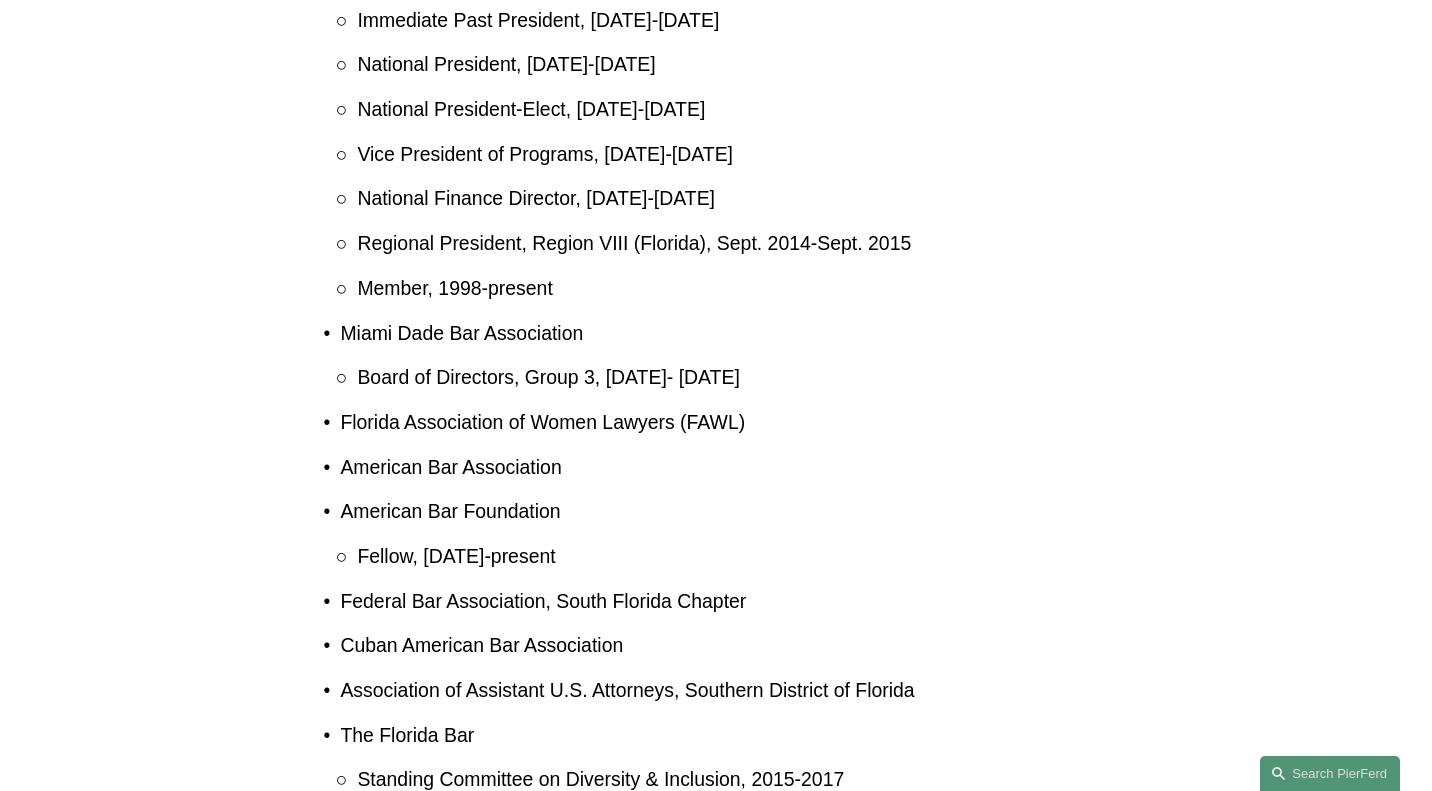 scroll, scrollTop: 2168, scrollLeft: 0, axis: vertical 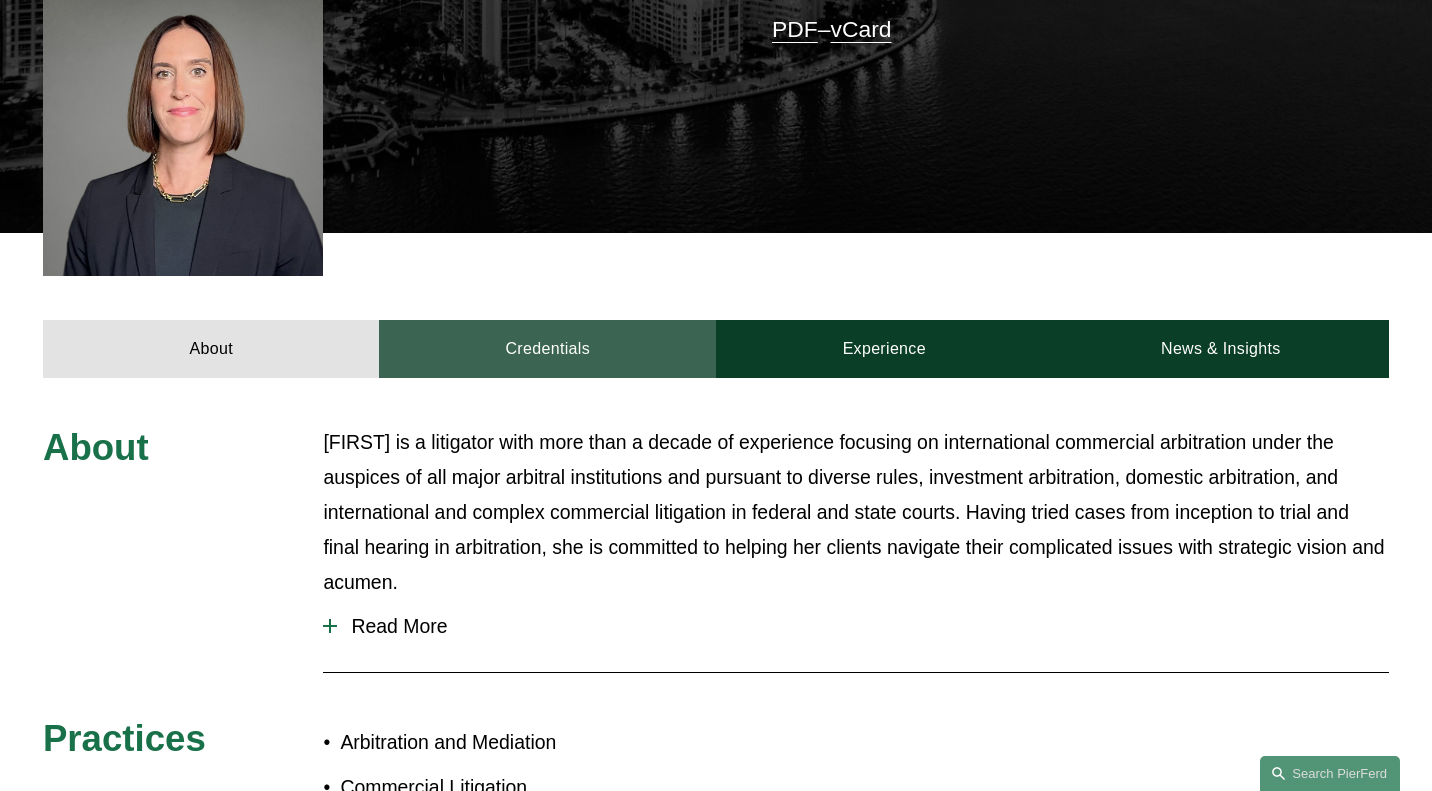 click on "Credentials" at bounding box center [547, 349] 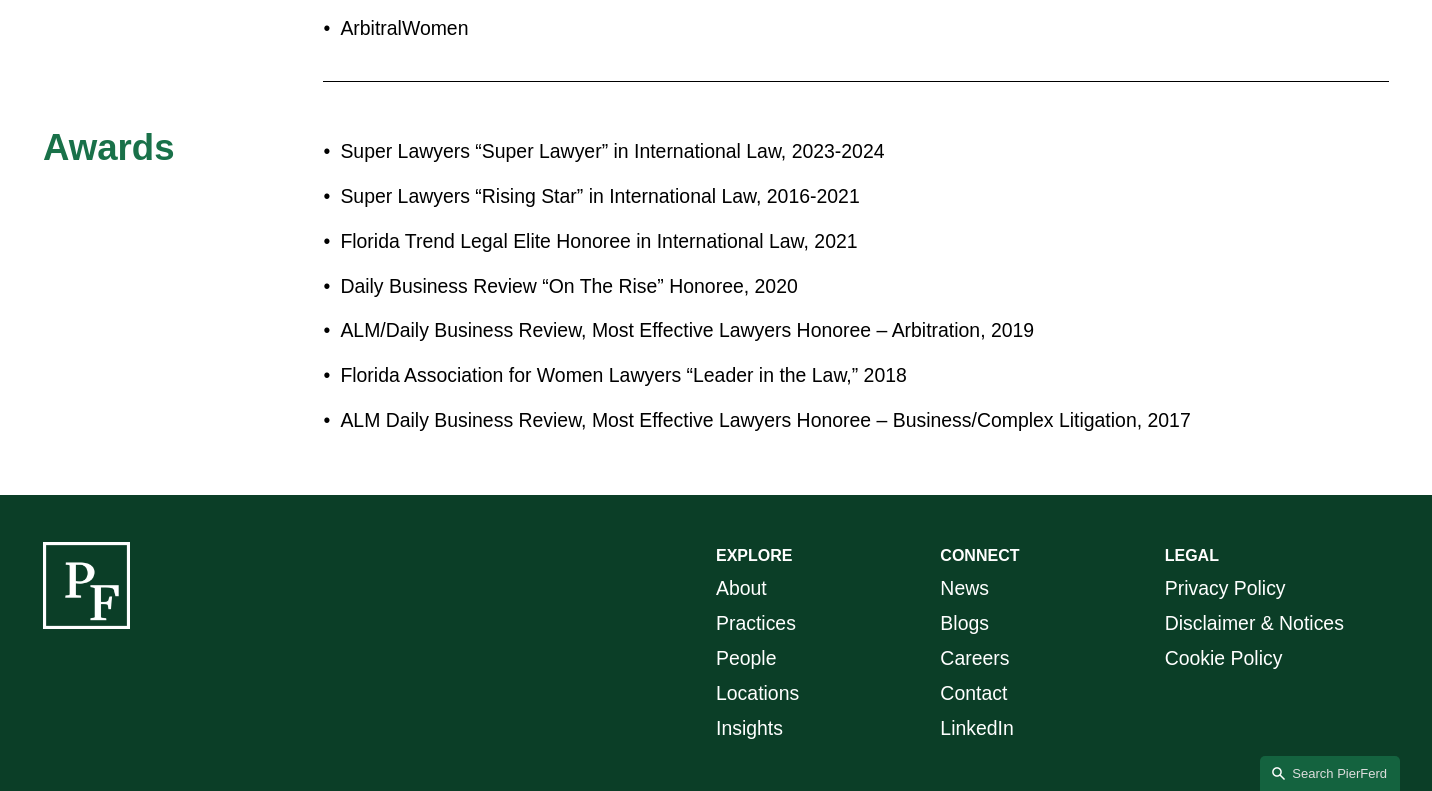 scroll, scrollTop: 1680, scrollLeft: 0, axis: vertical 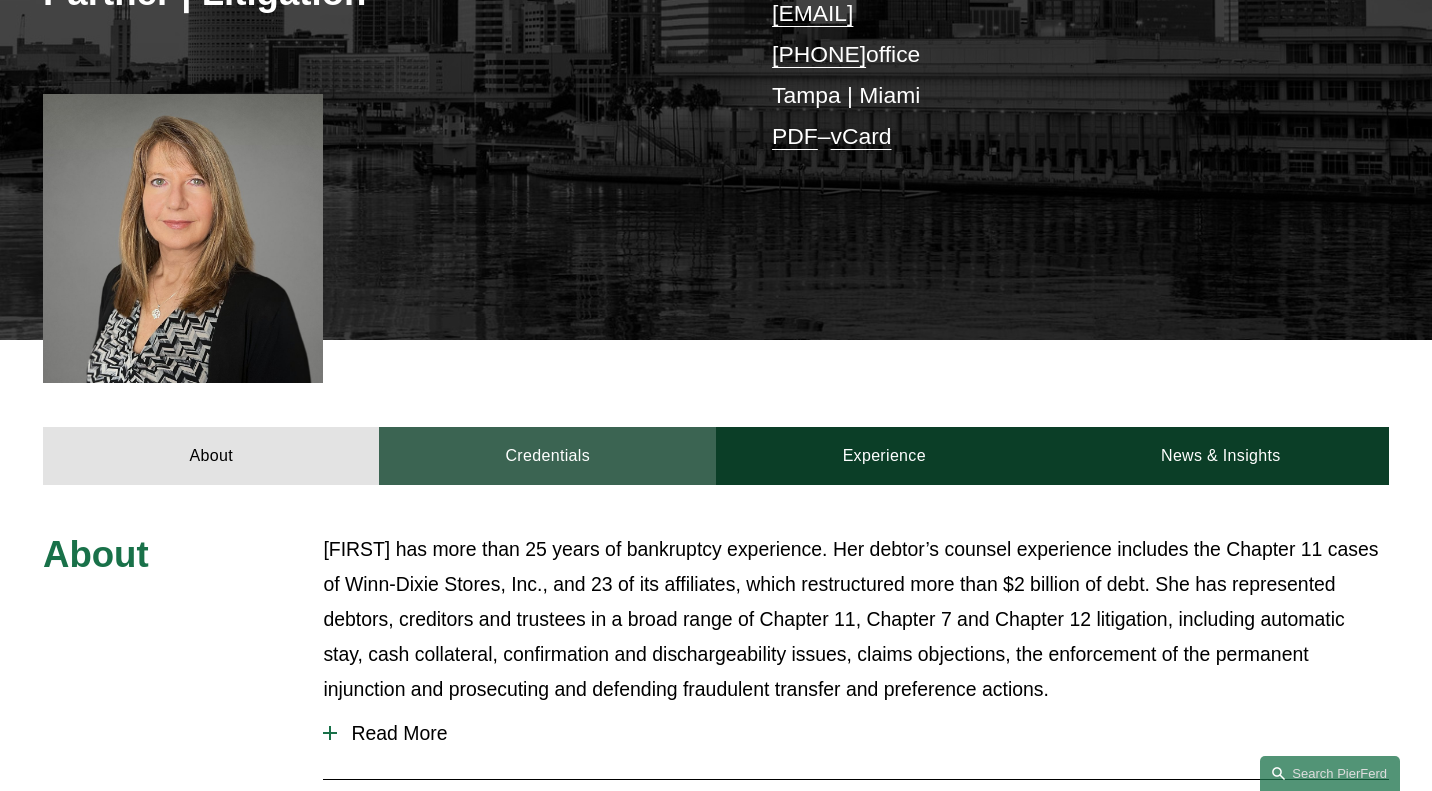 click on "Credentials" at bounding box center [547, 456] 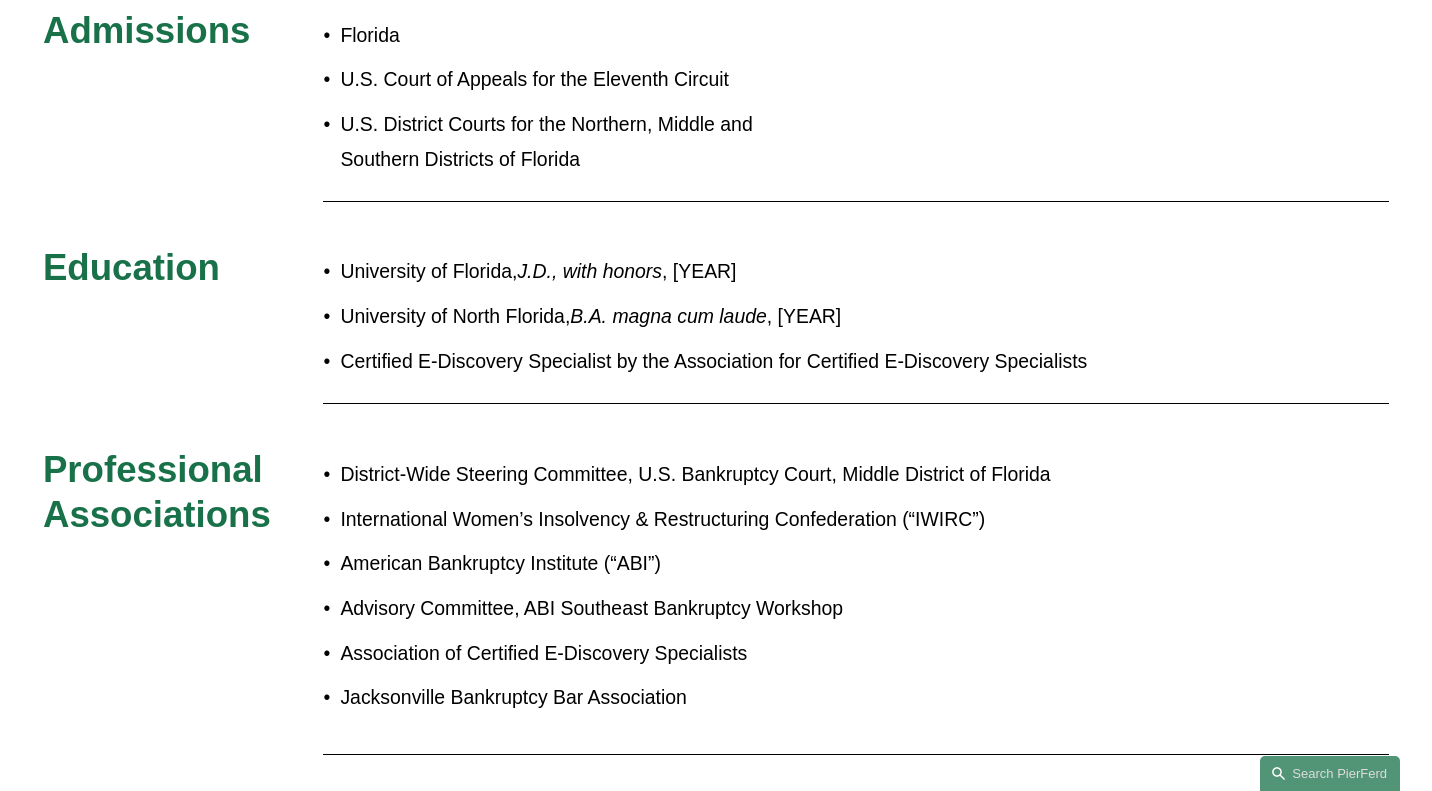 scroll, scrollTop: 1015, scrollLeft: 0, axis: vertical 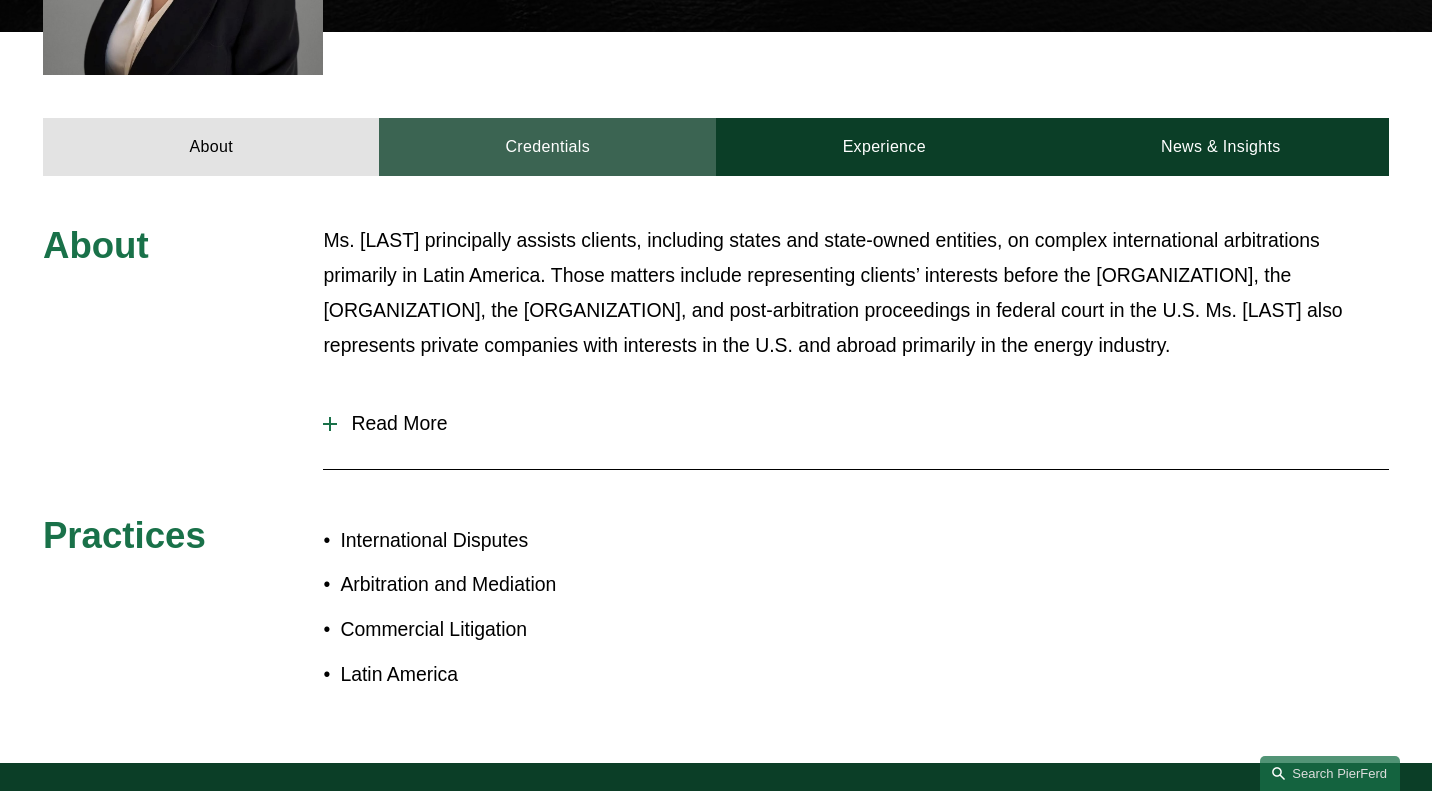 click on "Credentials" at bounding box center [547, 147] 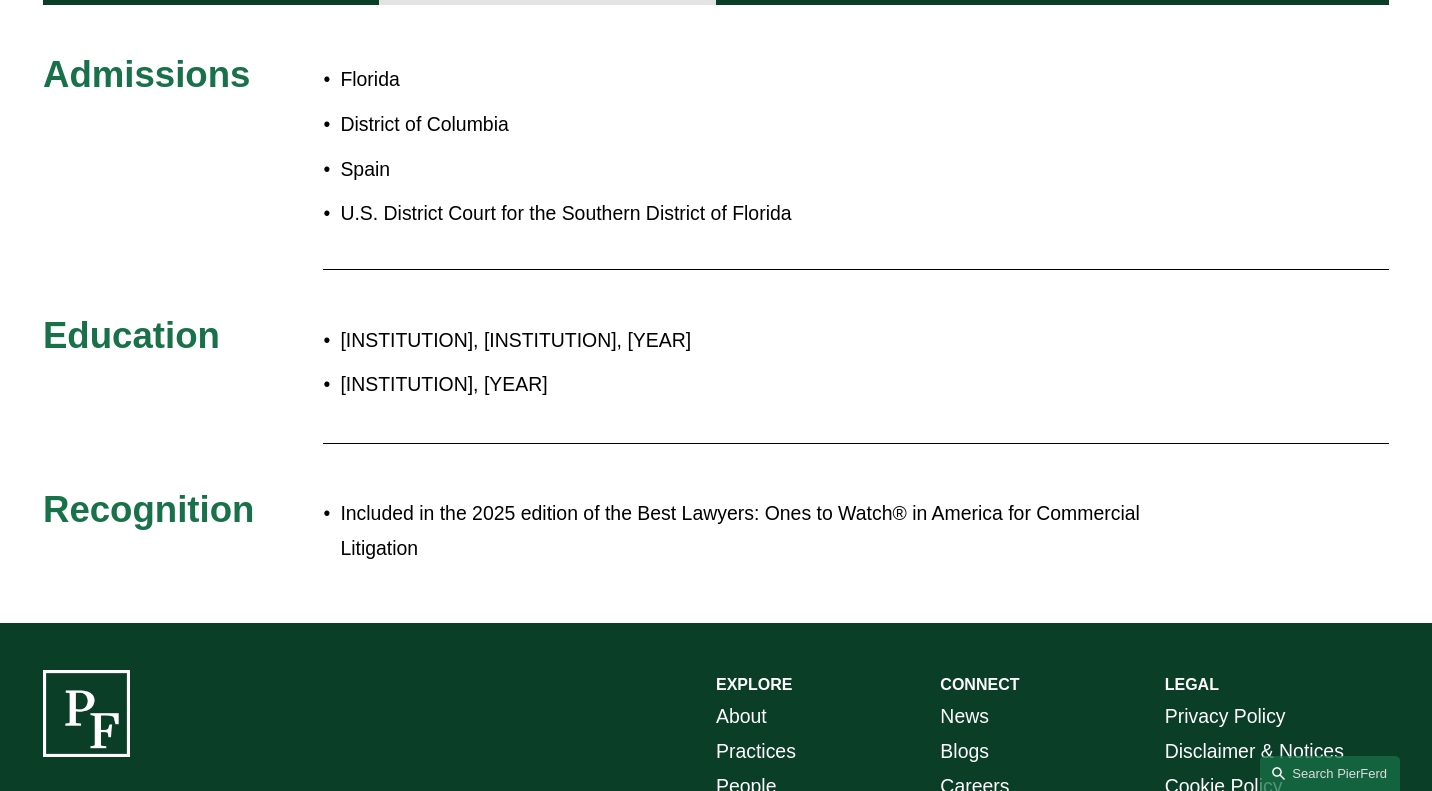 scroll, scrollTop: 943, scrollLeft: 0, axis: vertical 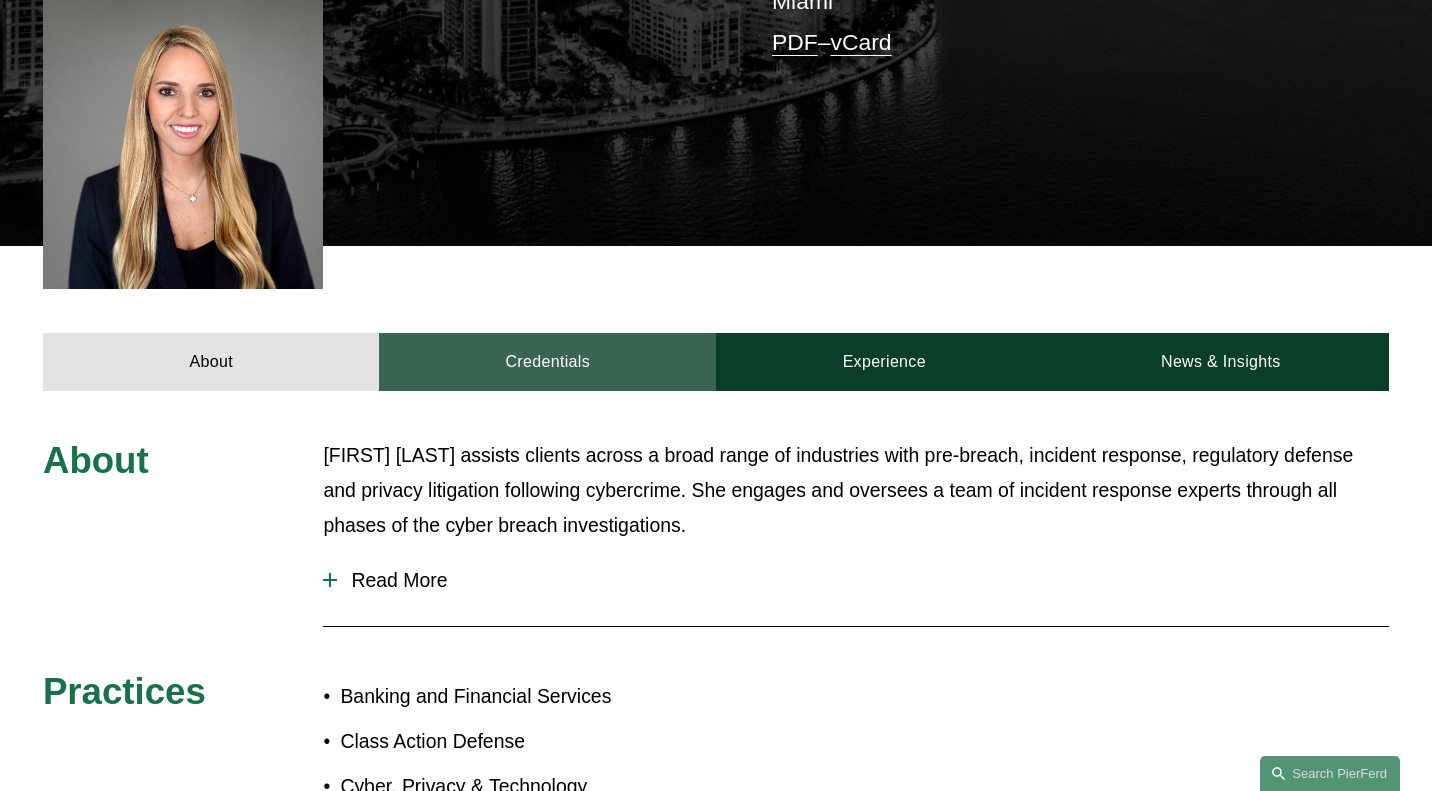 click on "Credentials" at bounding box center [547, 362] 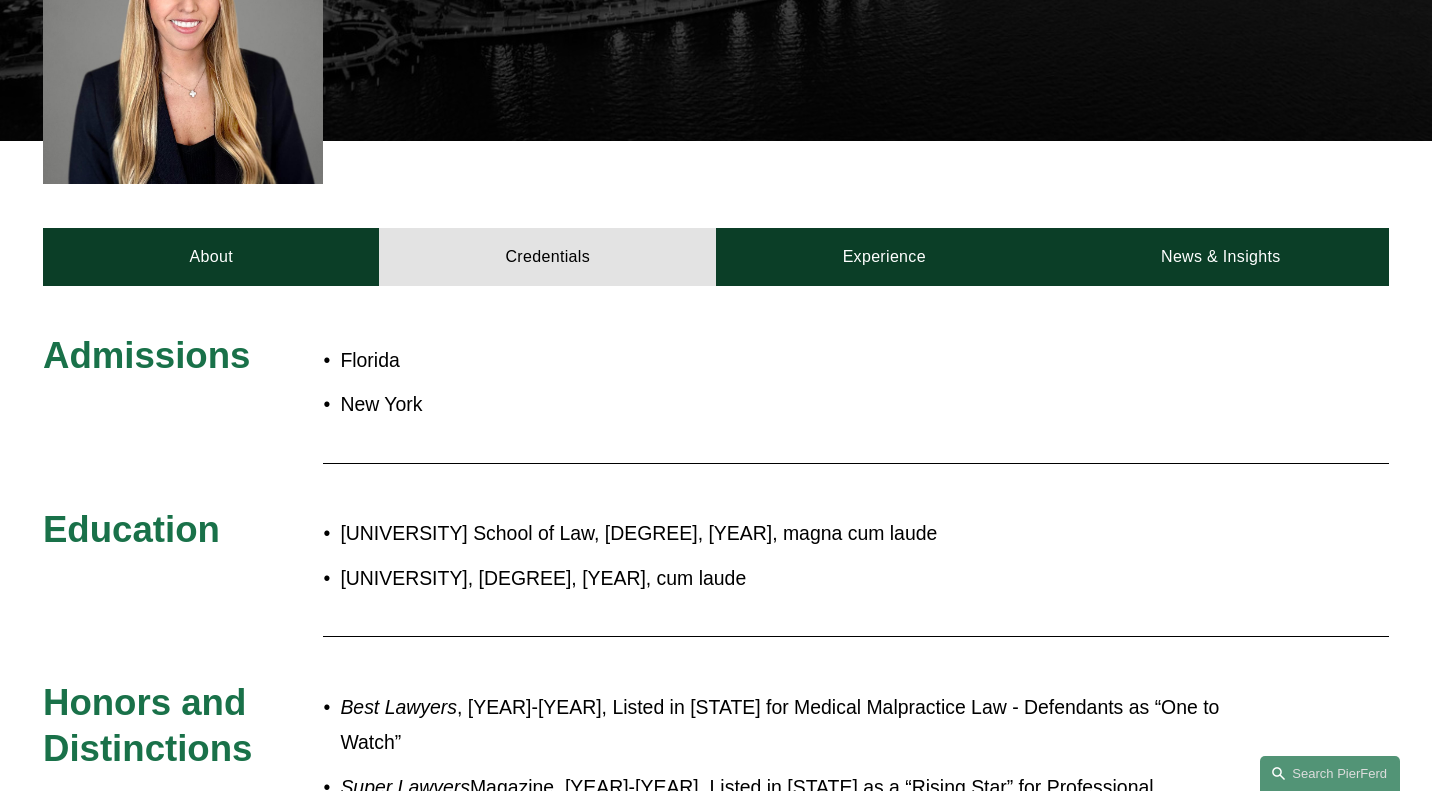 scroll, scrollTop: 616, scrollLeft: 0, axis: vertical 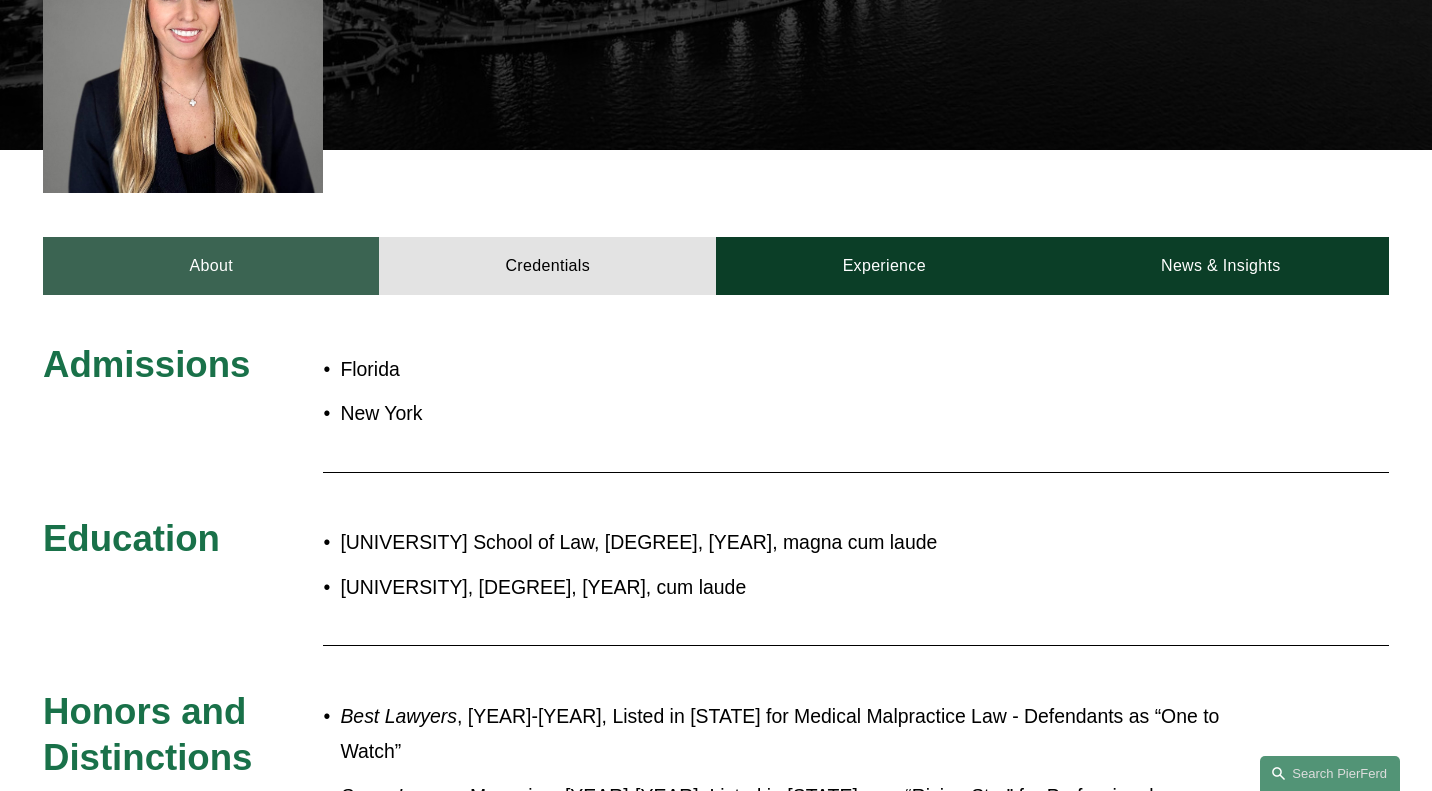 click on "About" at bounding box center (211, 266) 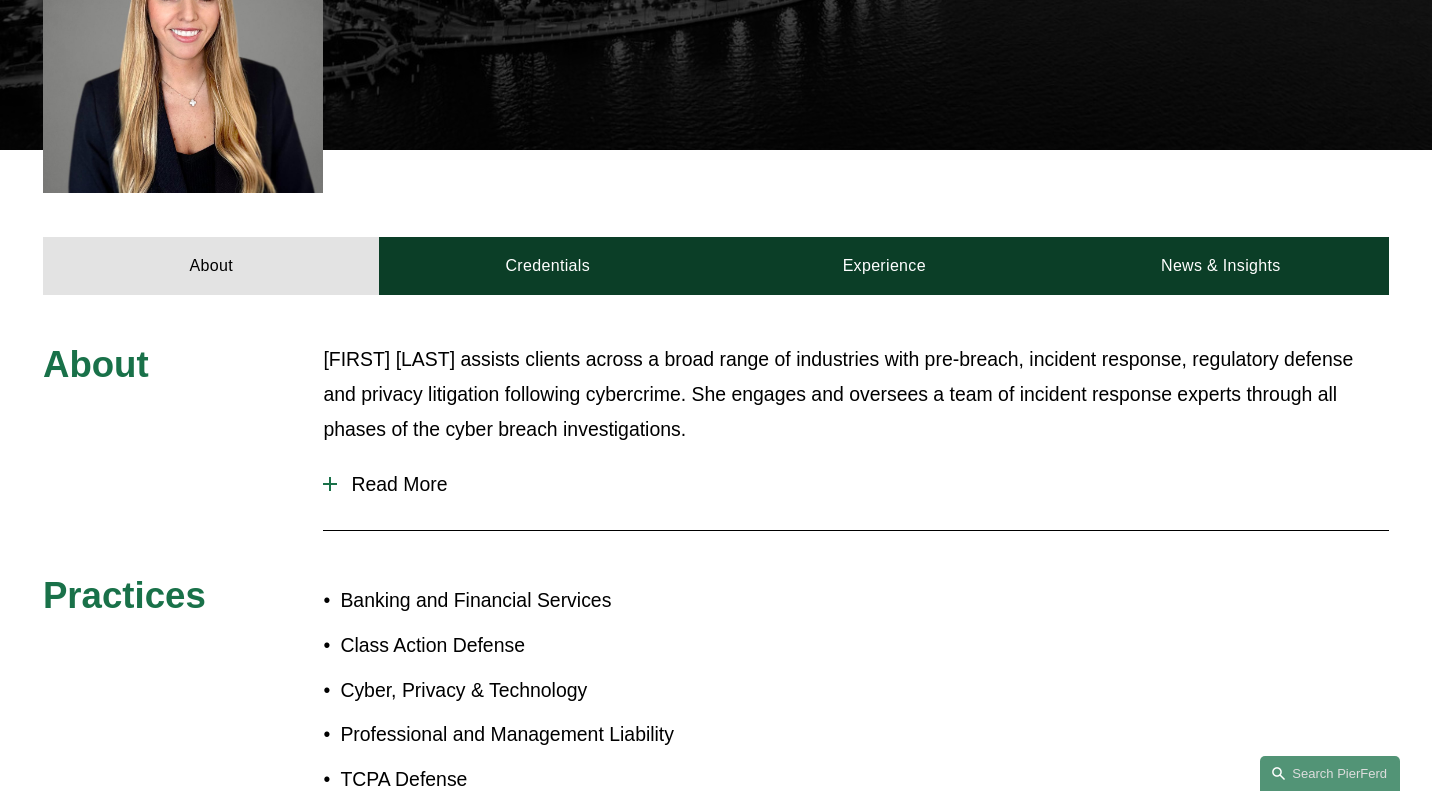 scroll, scrollTop: 809, scrollLeft: 0, axis: vertical 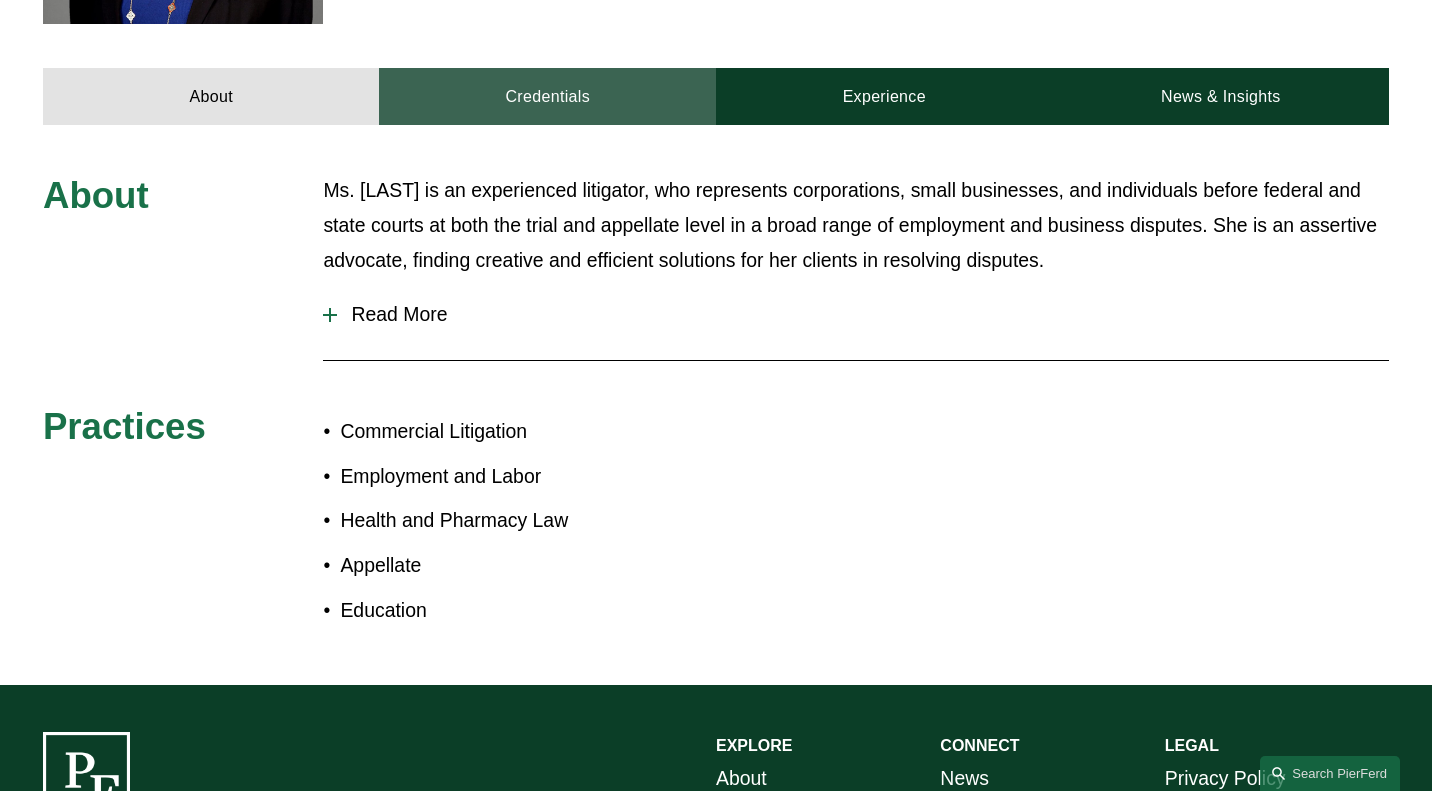 click on "Credentials" at bounding box center [547, 97] 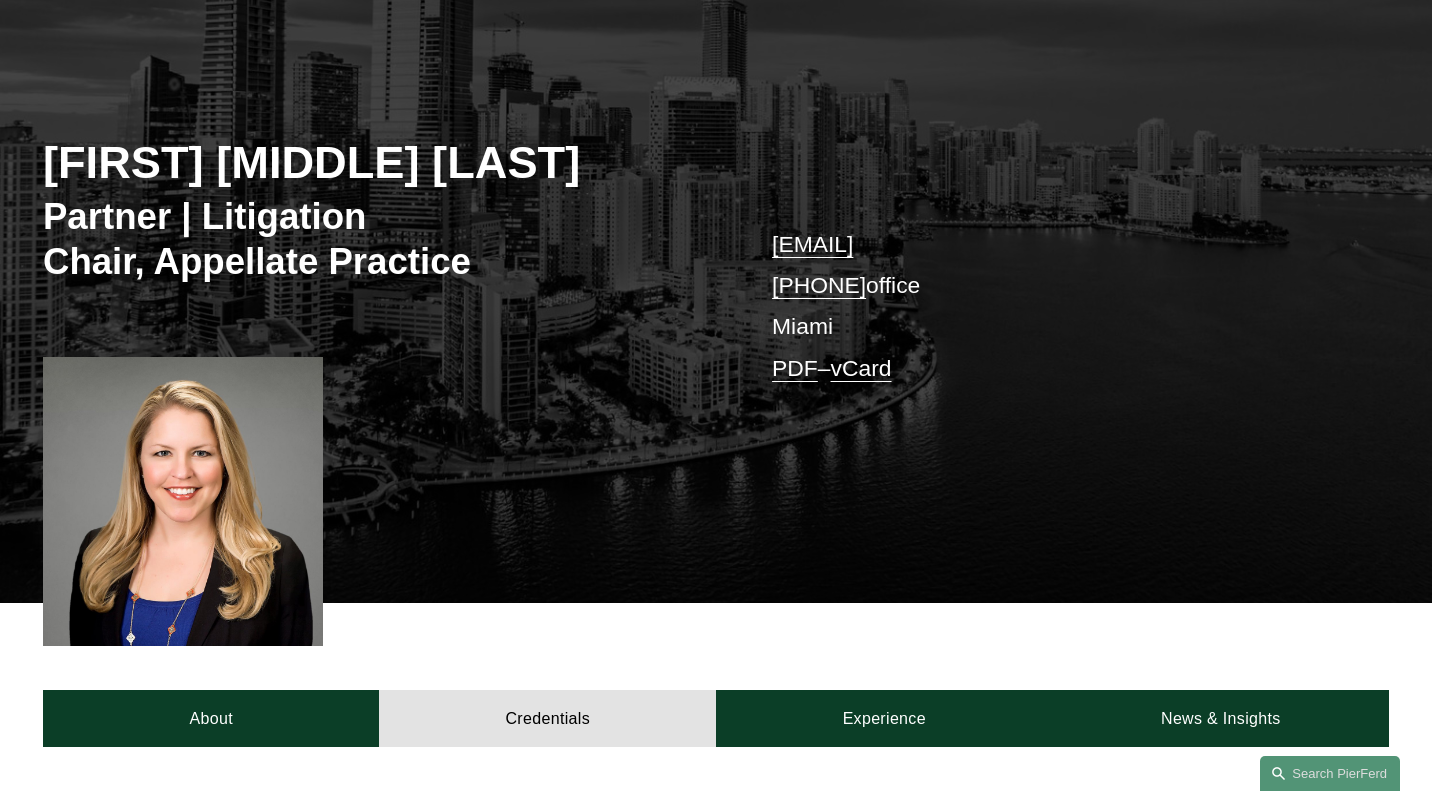 scroll, scrollTop: 0, scrollLeft: 0, axis: both 